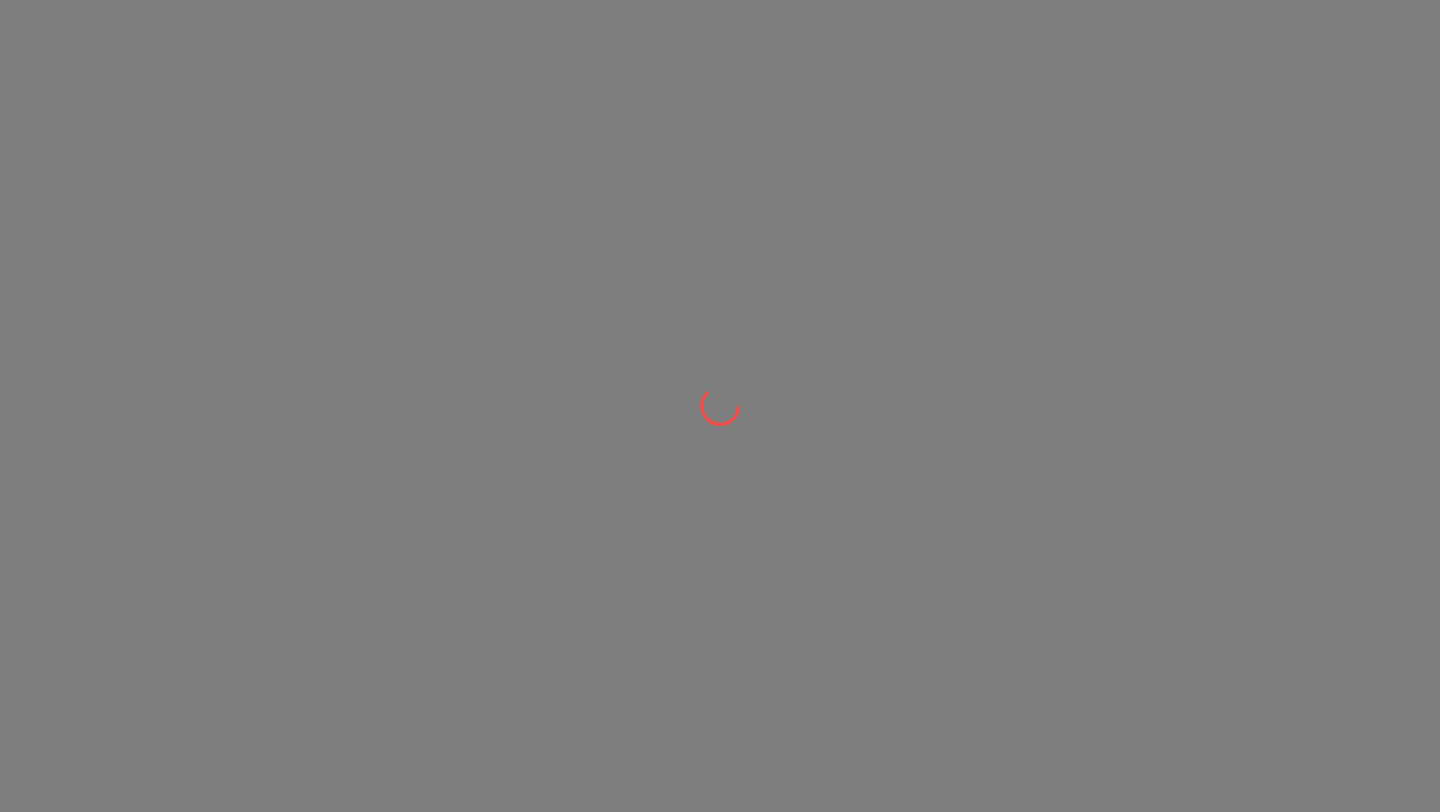 scroll, scrollTop: 0, scrollLeft: 0, axis: both 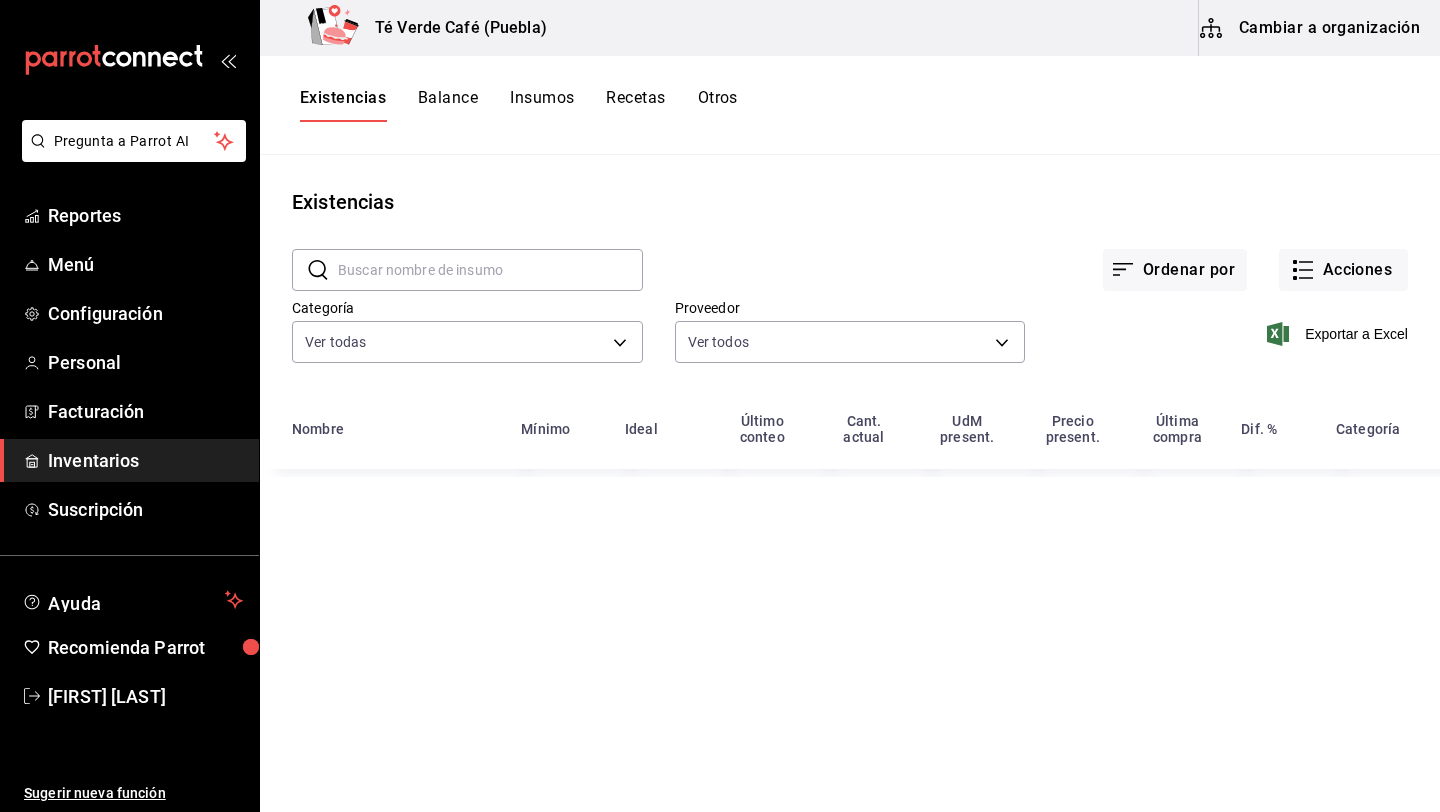 click at bounding box center (490, 270) 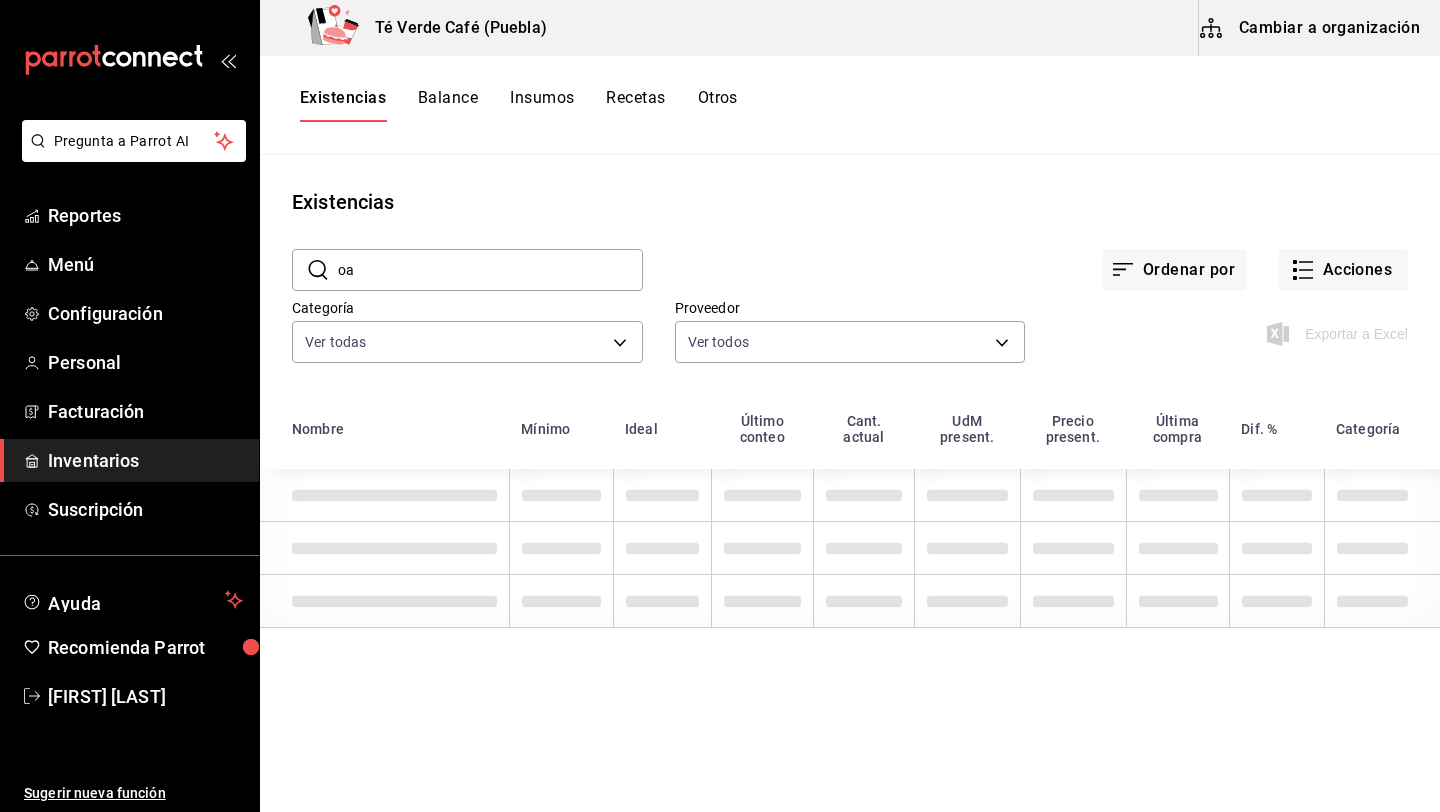 type on "o" 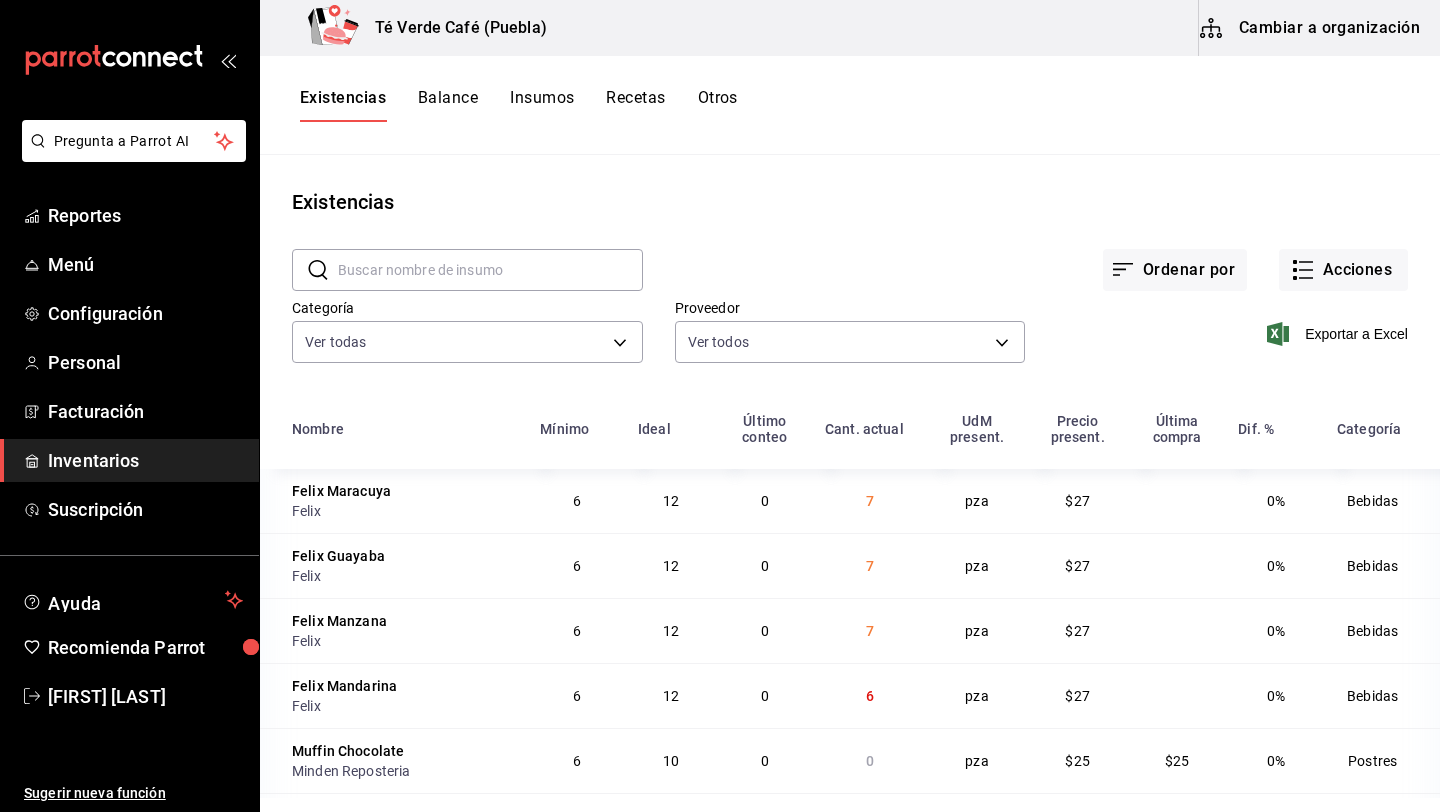 click at bounding box center [490, 270] 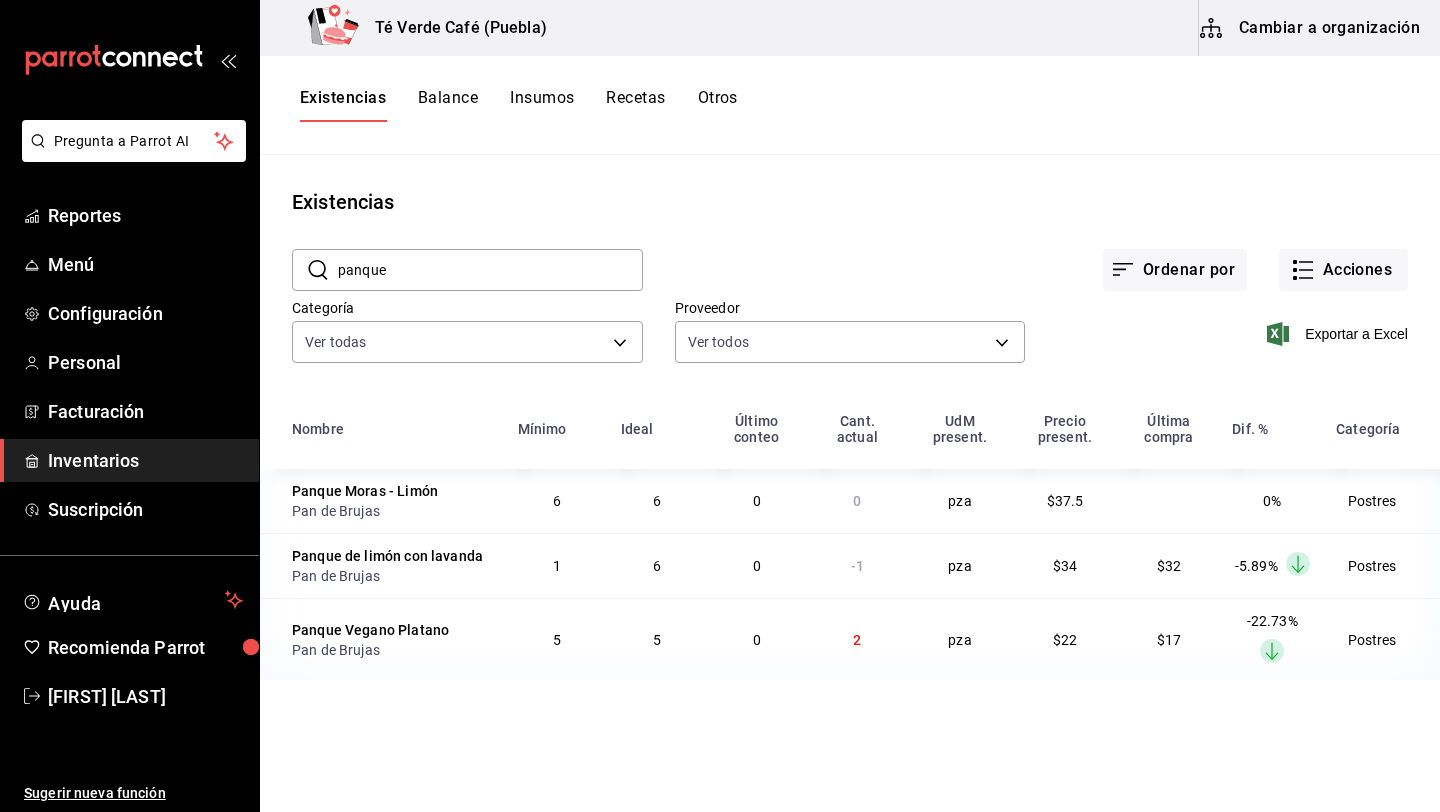 click on "panque" at bounding box center (490, 270) 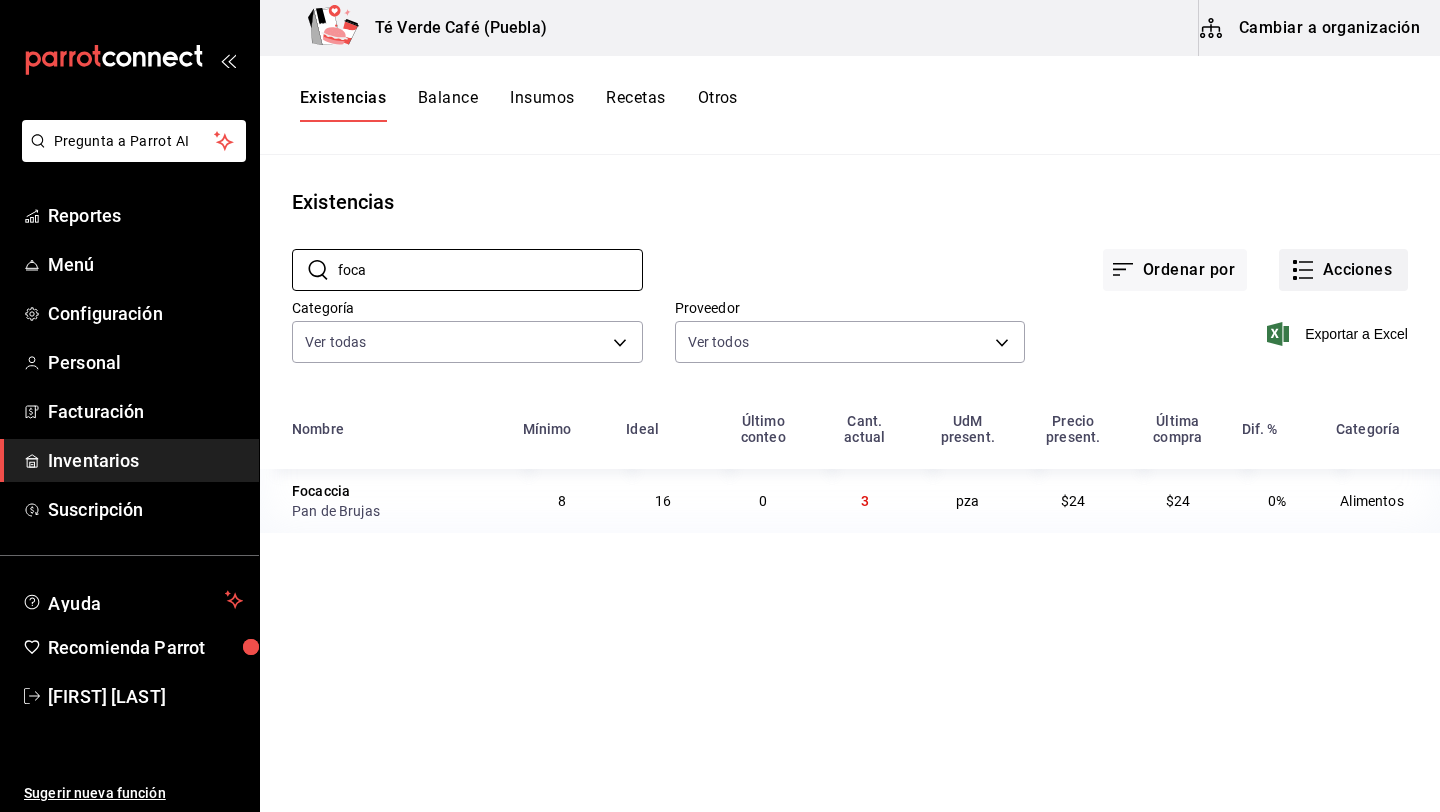 type on "foca" 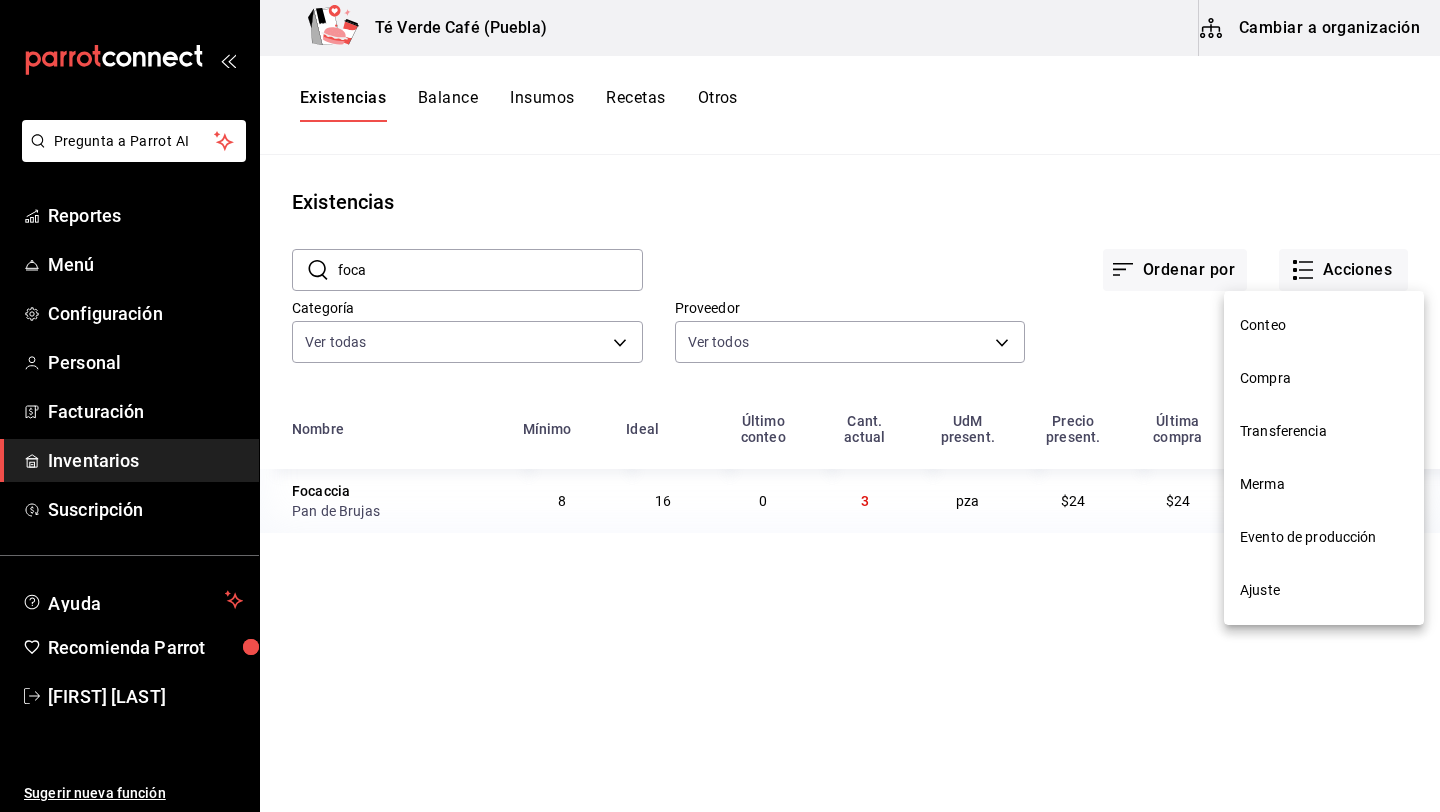 click on "Compra" at bounding box center [1324, 378] 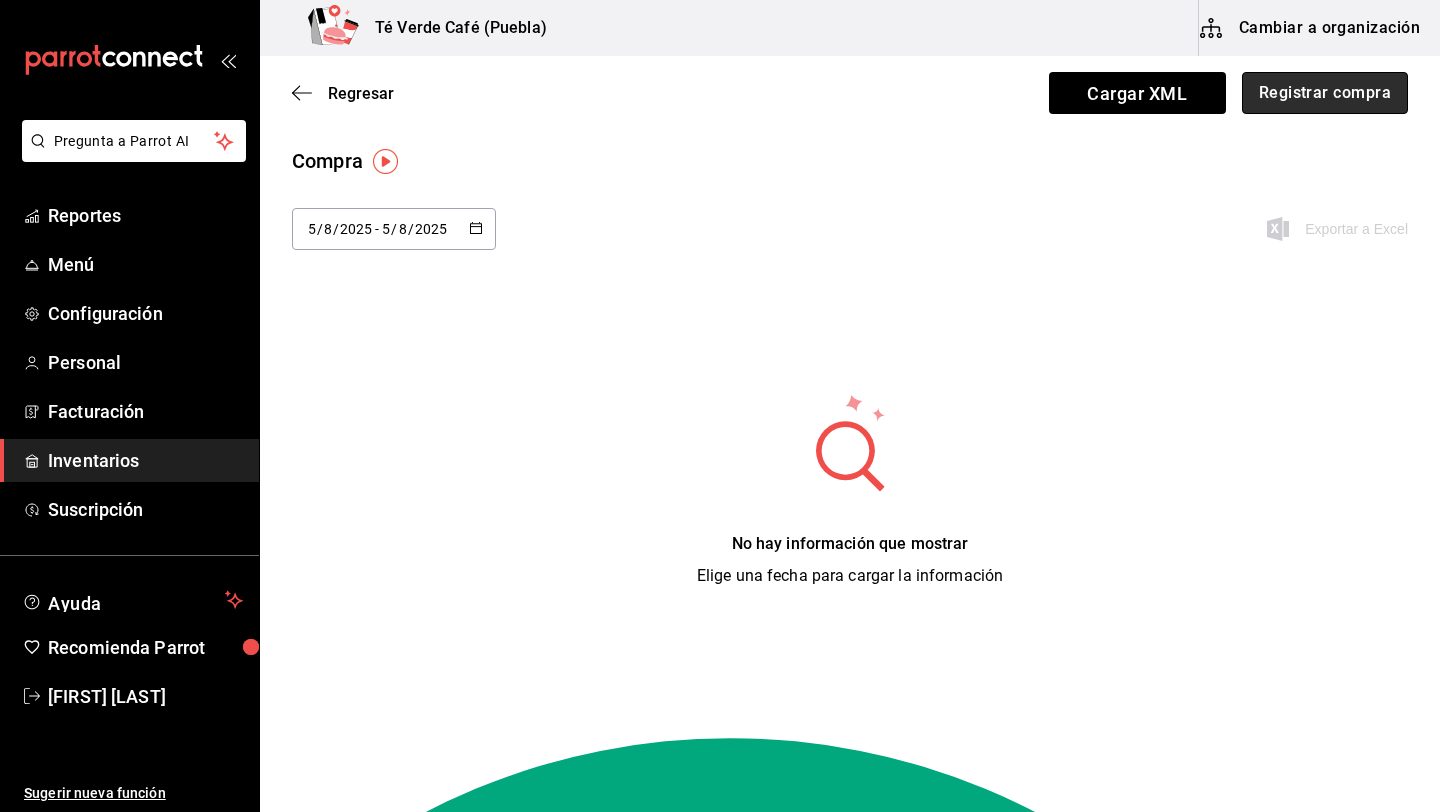 click on "Registrar compra" at bounding box center (1325, 93) 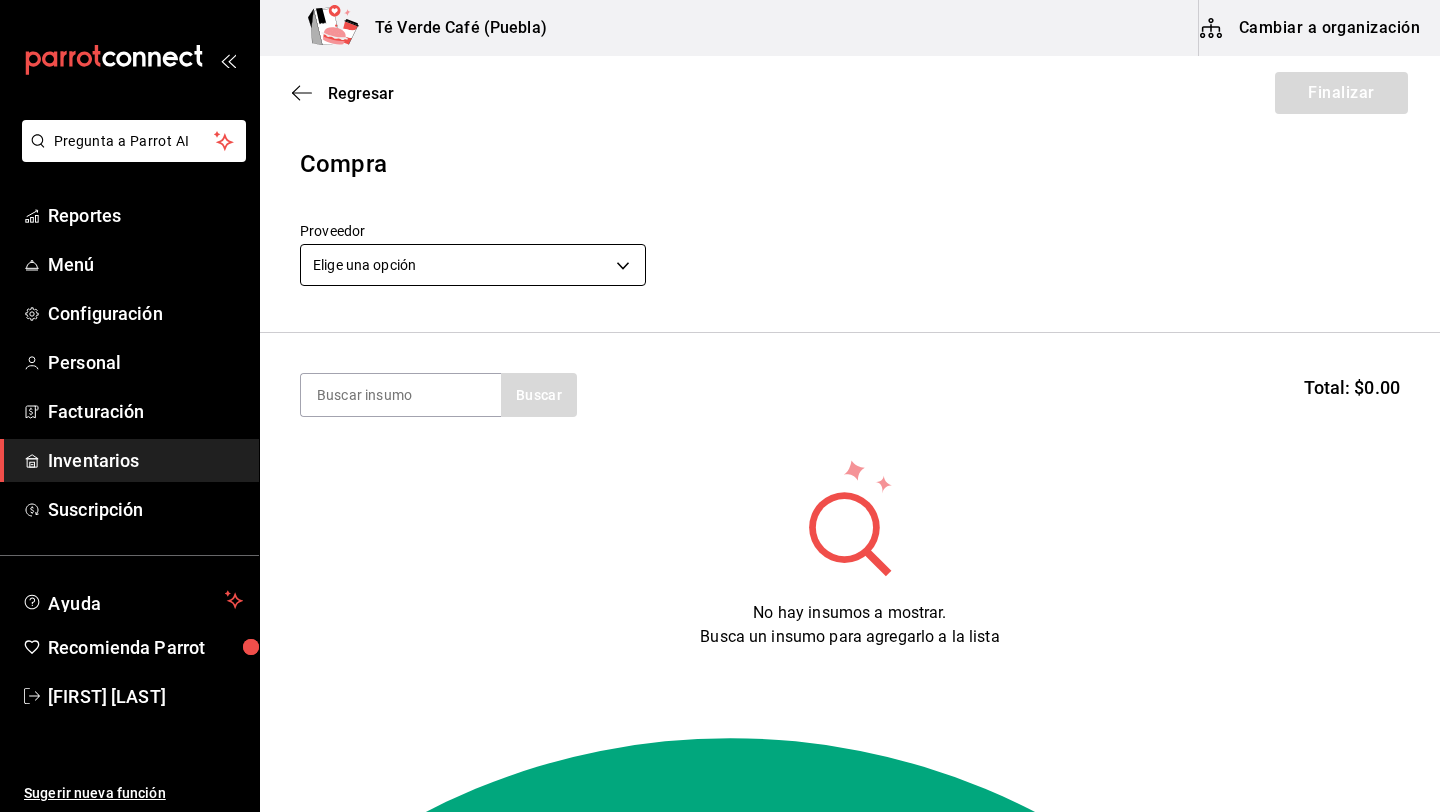 click on "Pregunta a Parrot AI Reportes   Menú   Configuración   Personal   Facturación   Inventarios   Suscripción   Ayuda Recomienda Parrot   [FIRST] [LAST]   Sugerir nueva función   Té Verde Café ([CITY]) Cambiar a organización Regresar Finalizar Compra Proveedor Elige una opción default Buscar Total: $0.00 No hay insumos a mostrar. Busca un insumo para agregarlo a la lista Pregunta a Parrot AI Reportes   Menú   Configuración   Personal   Facturación   Inventarios   Suscripción   Ayuda Recomienda Parrot   [FIRST] [LAST]   Sugerir nueva función   GANA 1 MES GRATIS EN TU SUSCRIPCIÓN AQUÍ ¿Recuerdas cómo empezó tu restaurante?
Hoy puedes ayudar a un colega a tener el mismo cambio que tú viviste.
Recomienda Parrot directamente desde tu Portal Administrador.
Es fácil y rápido.
🎁 Por cada restaurante que se una, ganas 1 mes gratis. Ver video tutorial Ir a video Editar Eliminar Visitar centro de ayuda ([PHONE]) [EMAIL] Visitar centro de ayuda ([PHONE])" at bounding box center (720, 349) 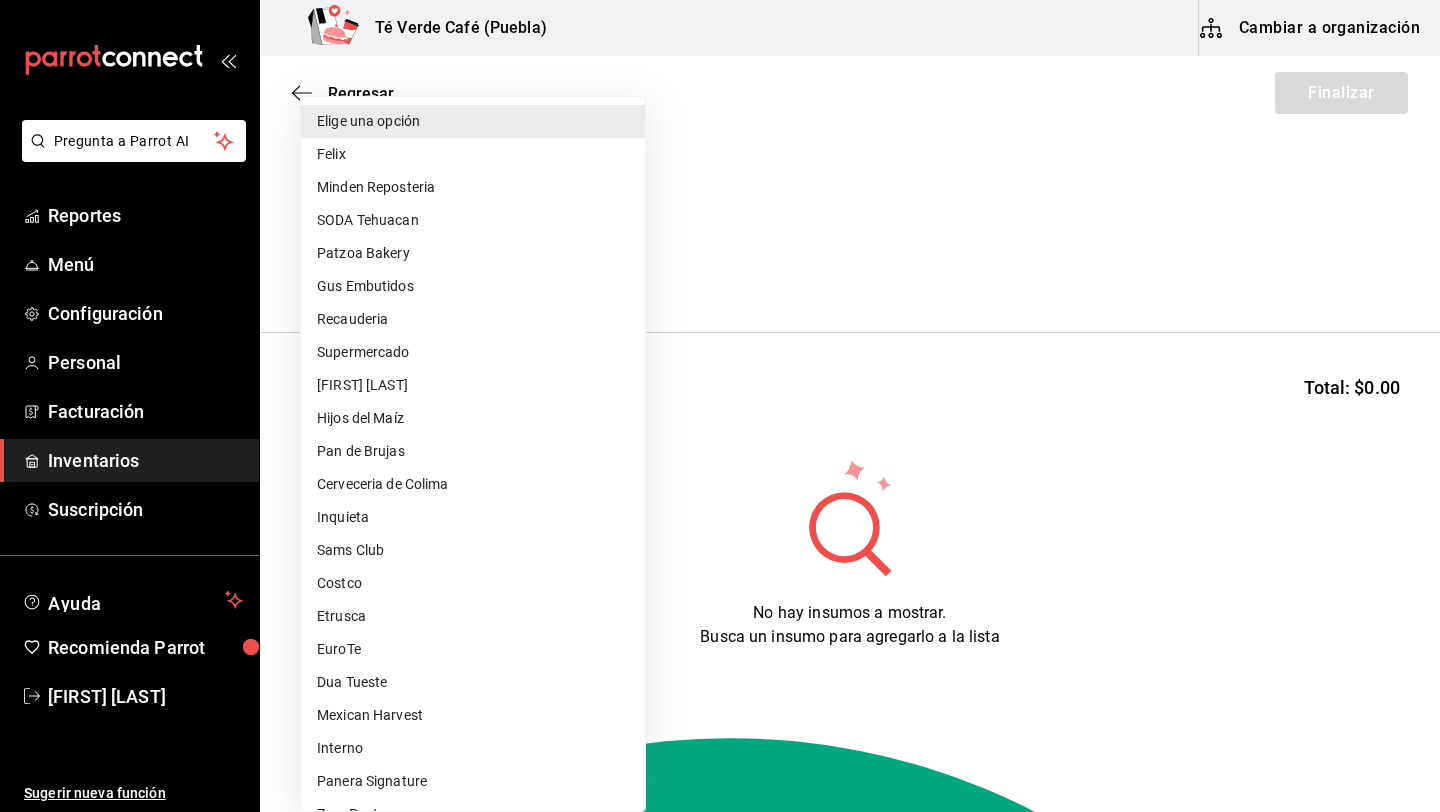 click on "Pan de Brujas" at bounding box center (473, 451) 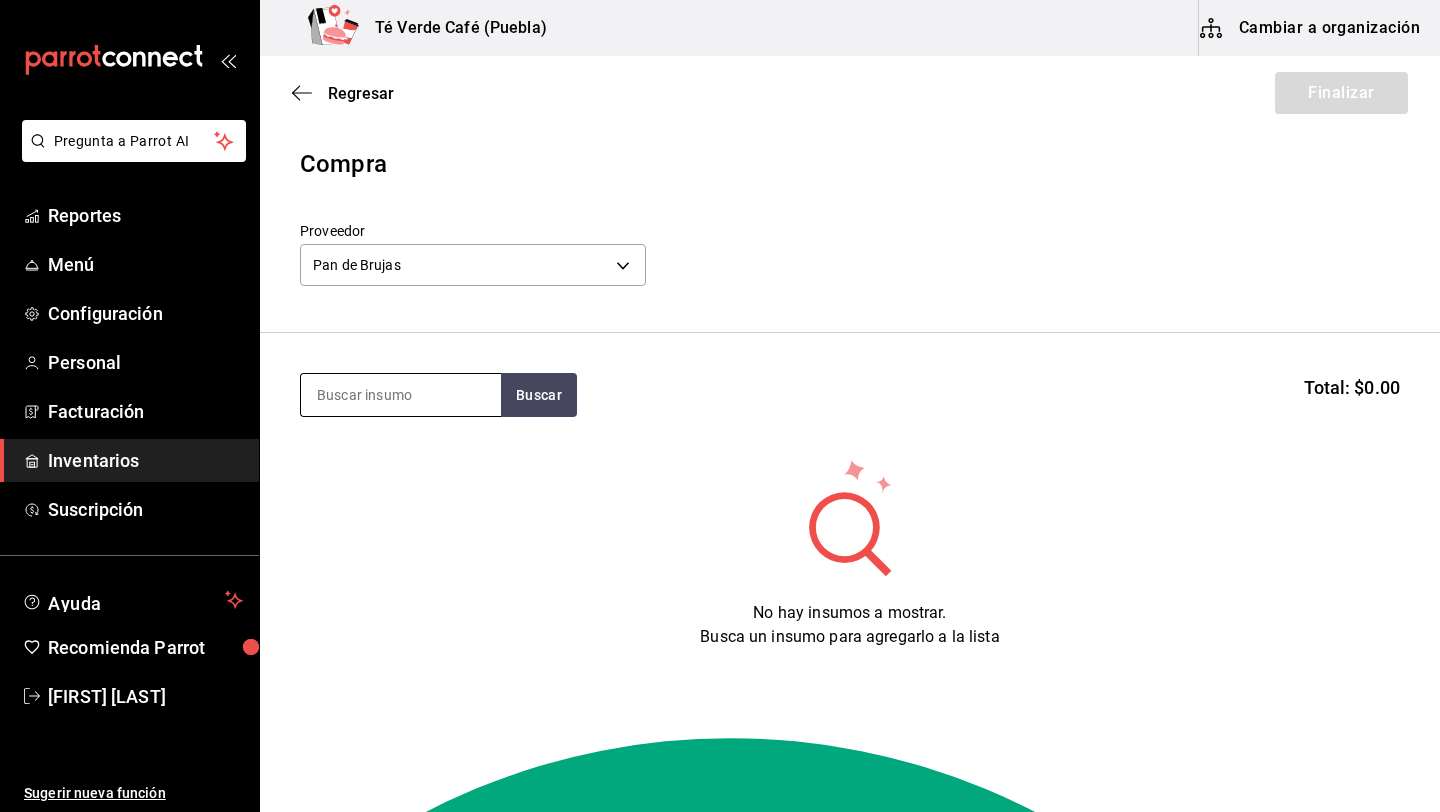 click at bounding box center [401, 395] 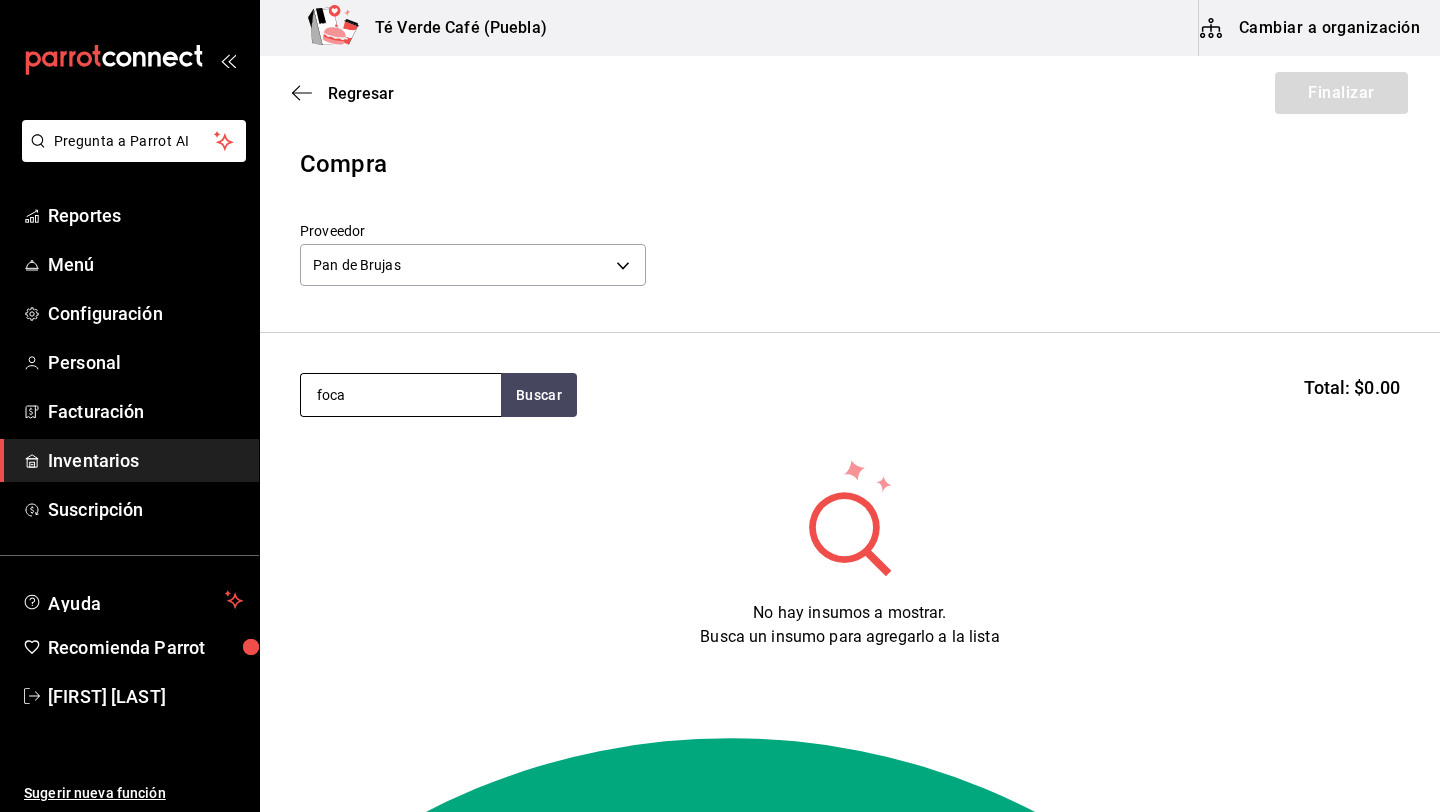 type on "foca" 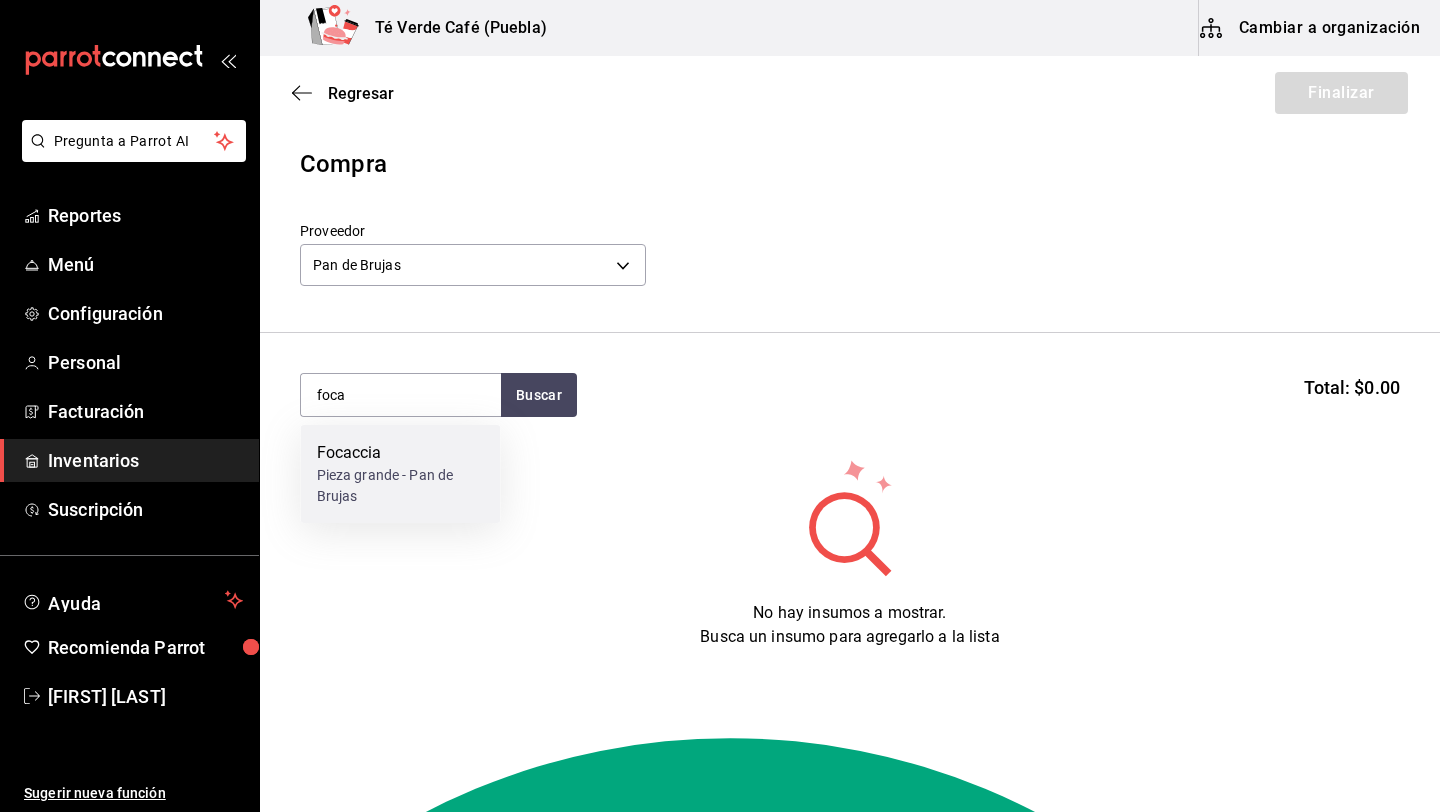 click on "Pieza grande - Pan de Brujas" at bounding box center (401, 486) 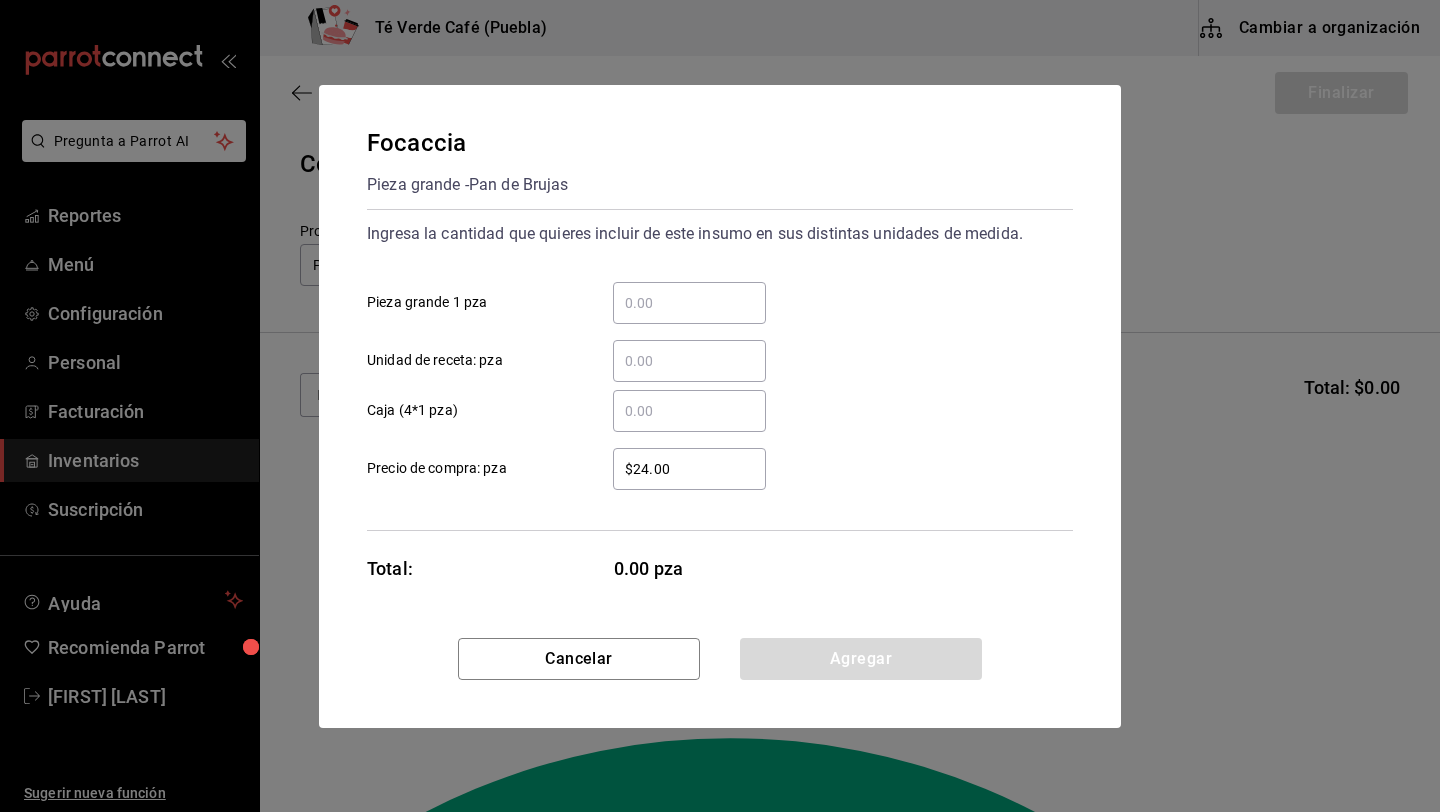 click on "​ Pieza grande 1 pza" at bounding box center [689, 303] 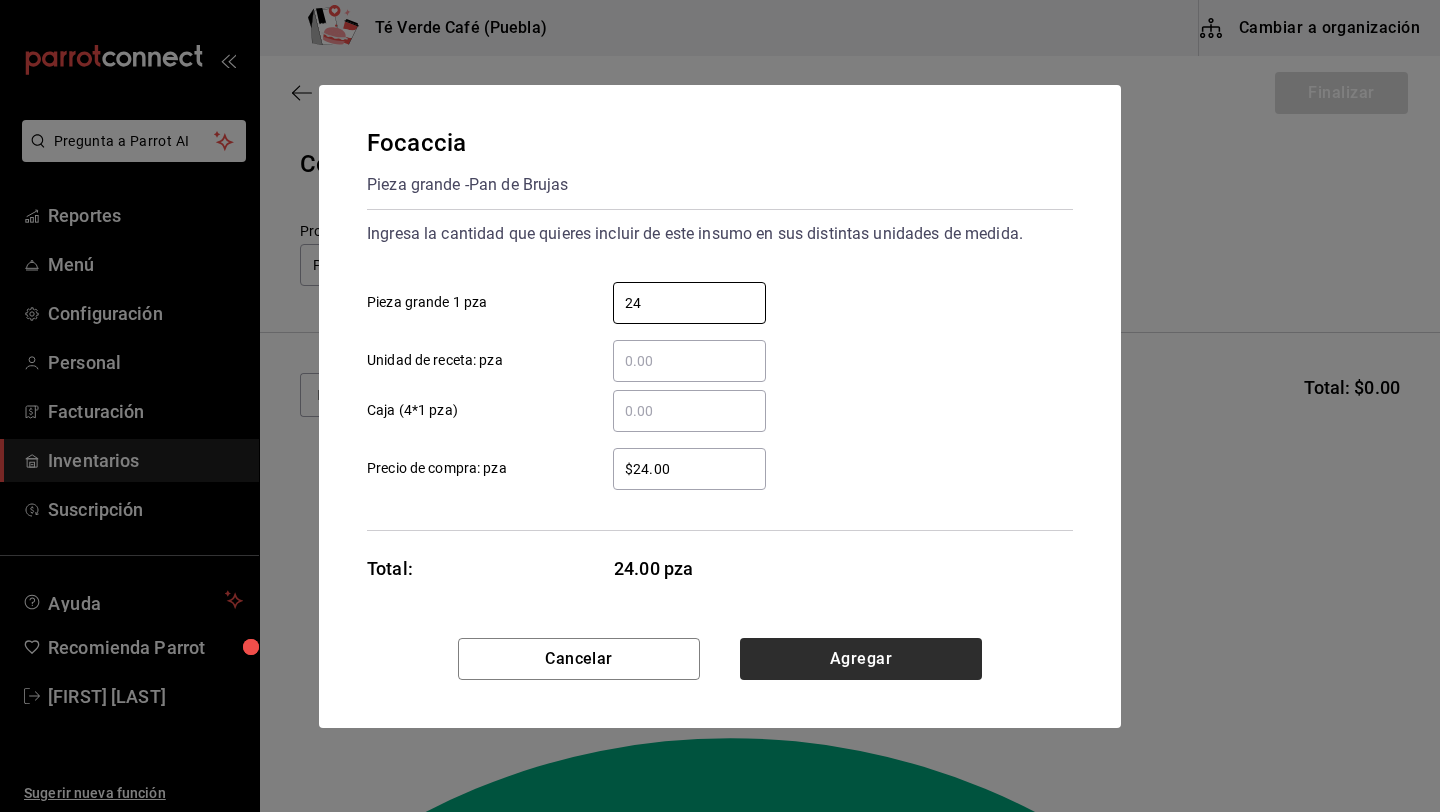 type on "24" 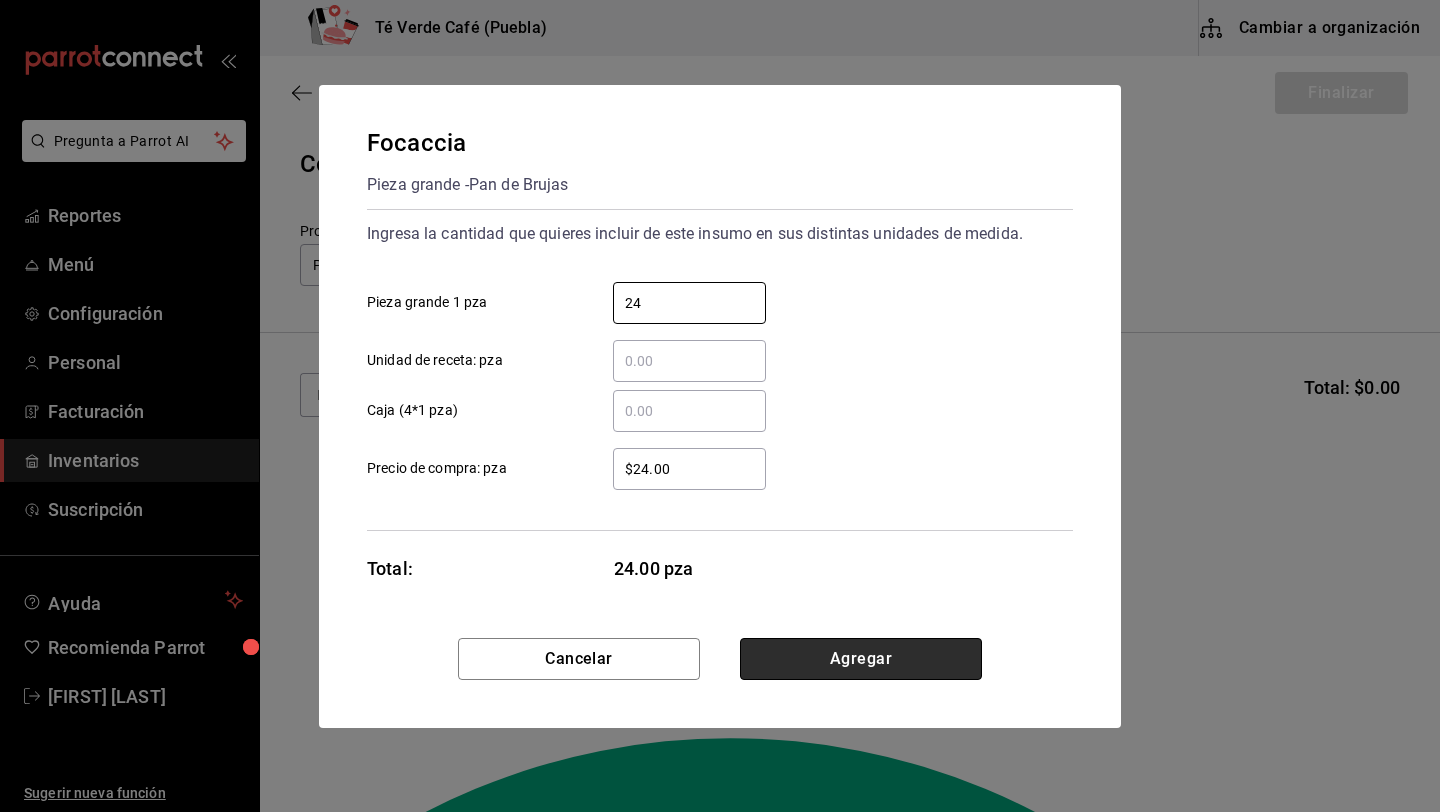 click on "Agregar" at bounding box center (861, 659) 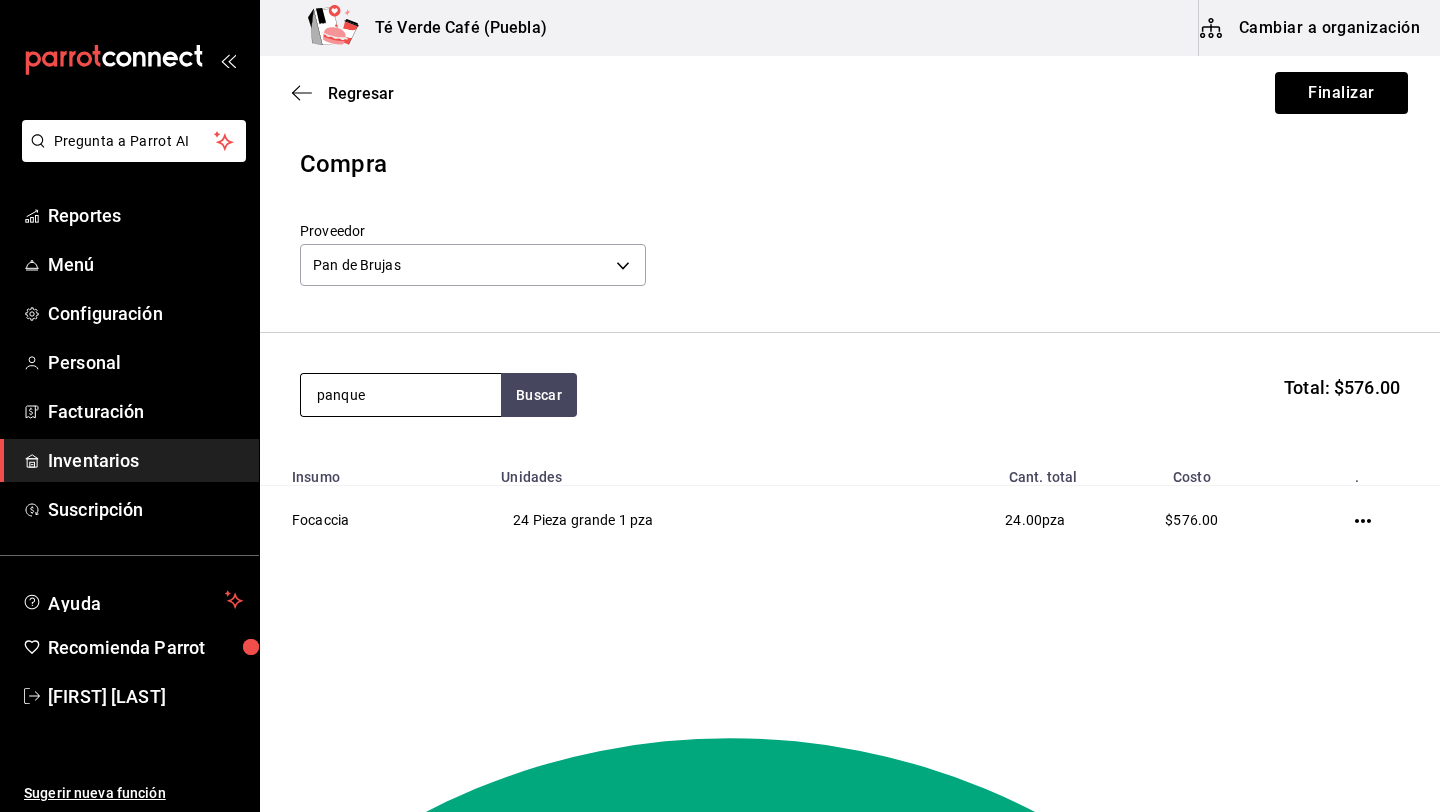 type on "panque" 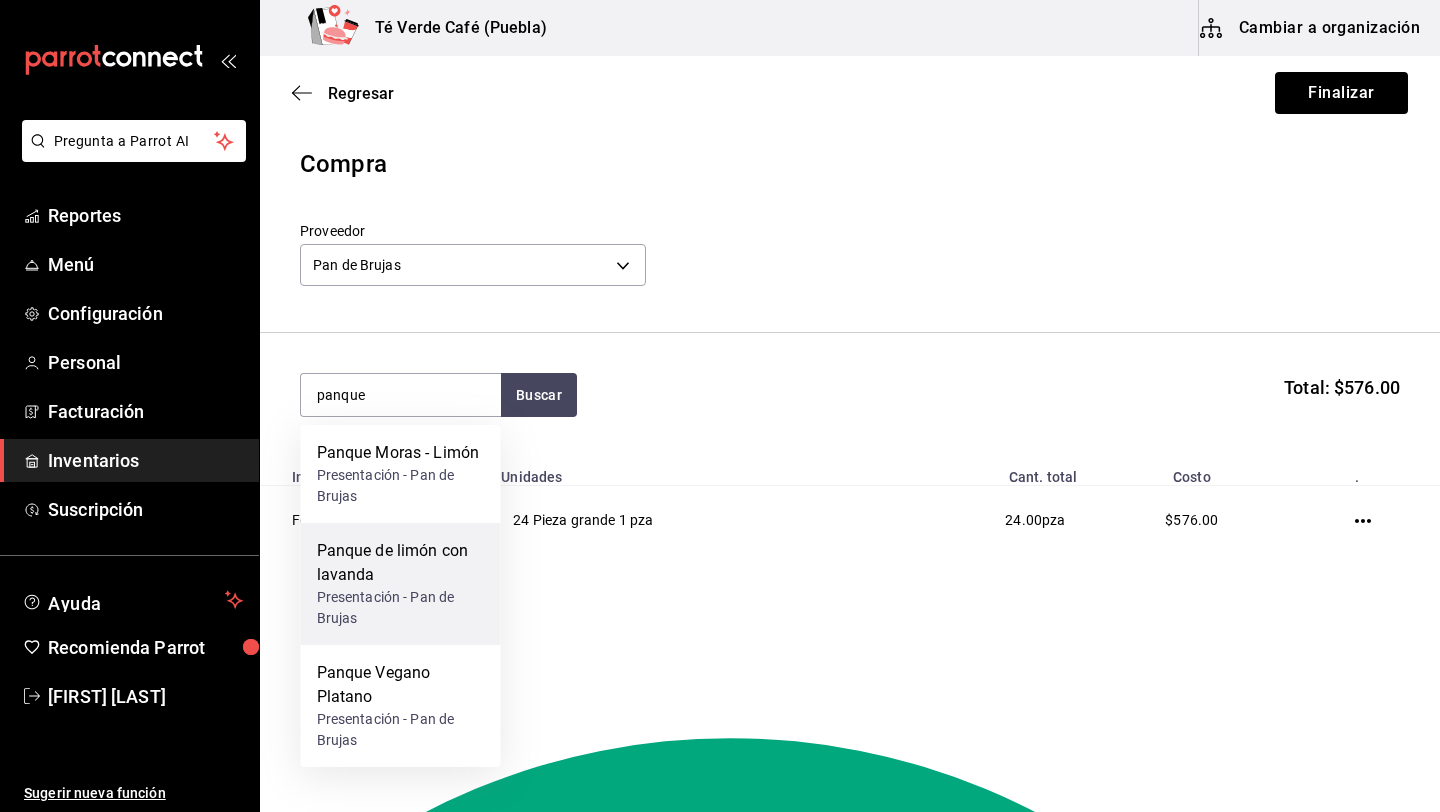 click on "Panque de limón con lavanda" at bounding box center [401, 563] 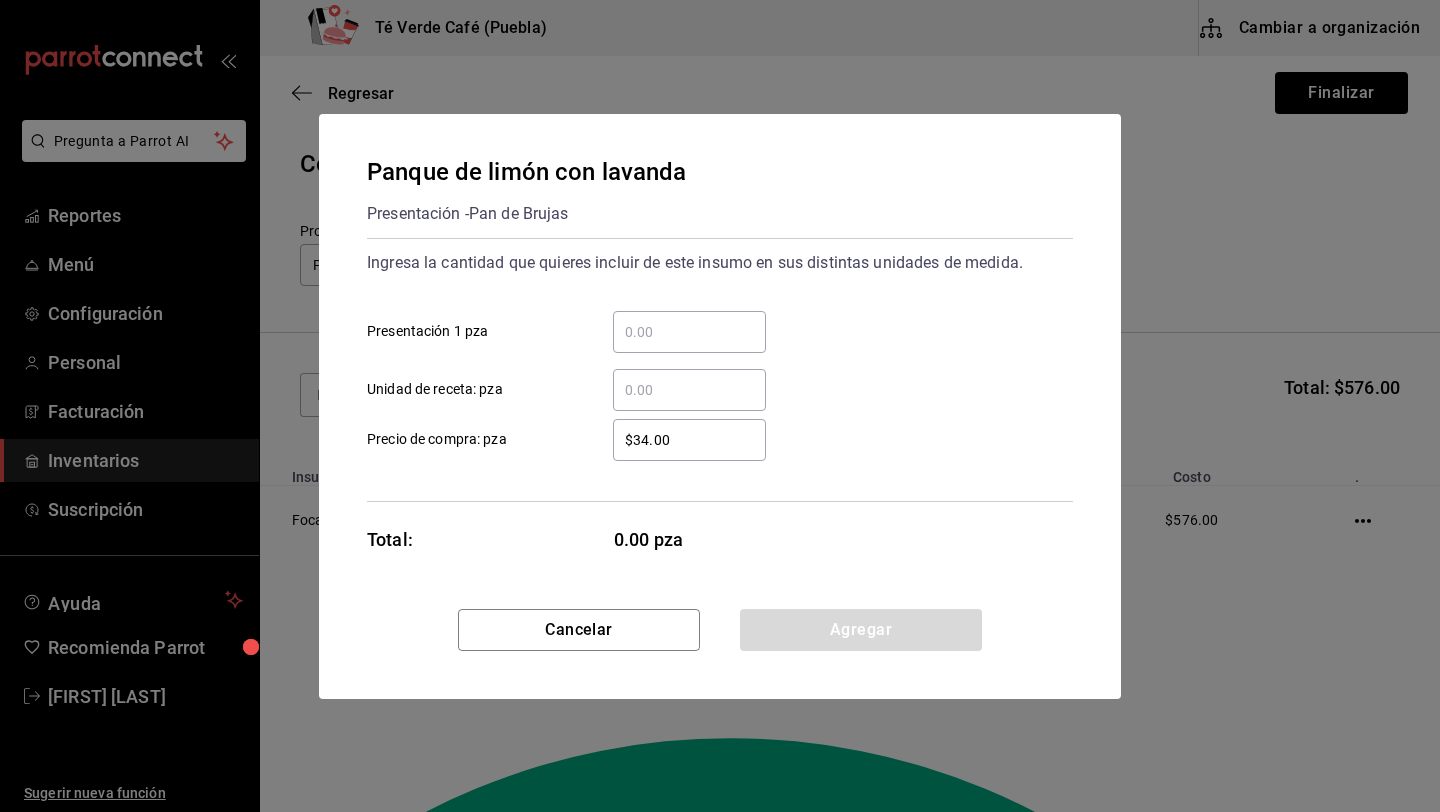 click on "​" at bounding box center (689, 332) 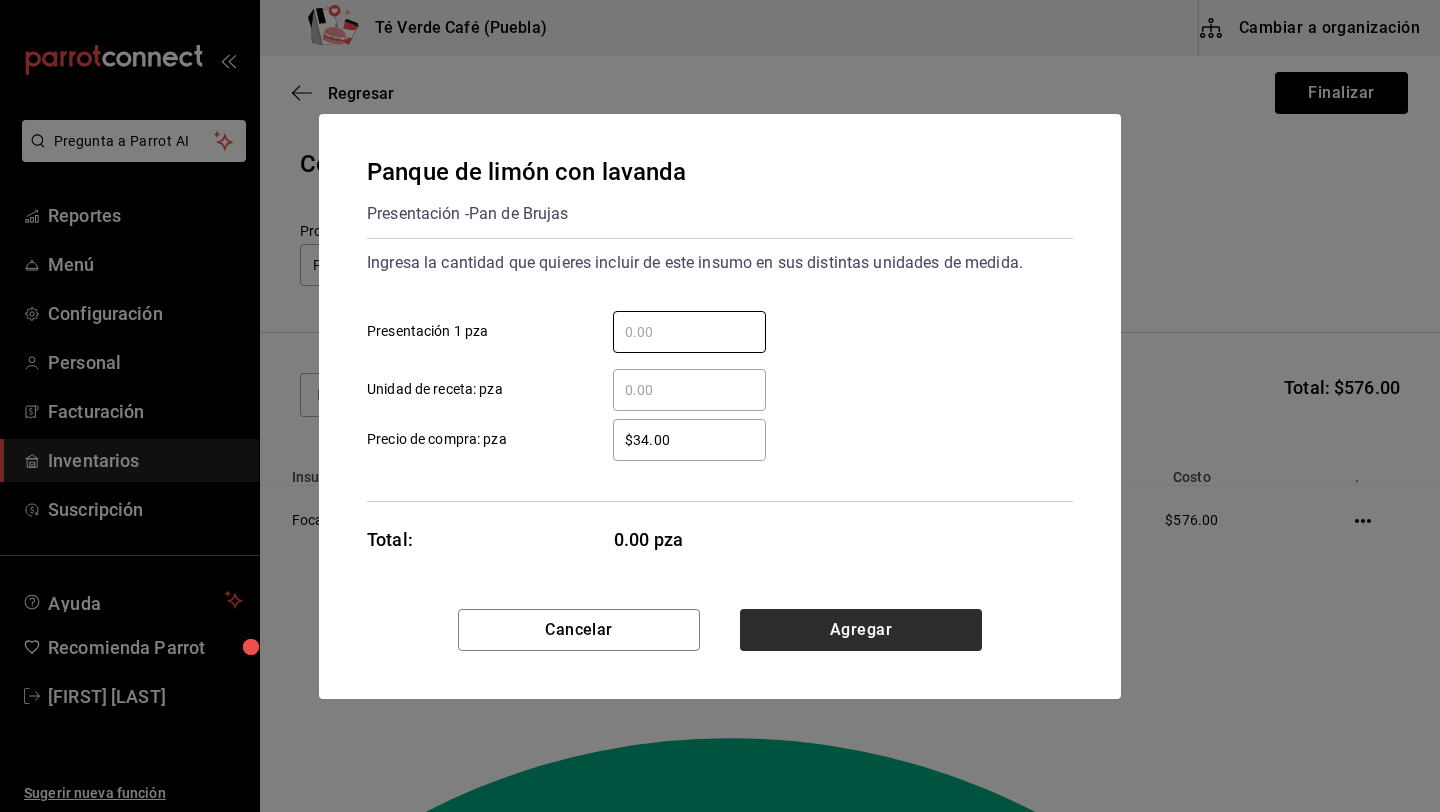 type on "6" 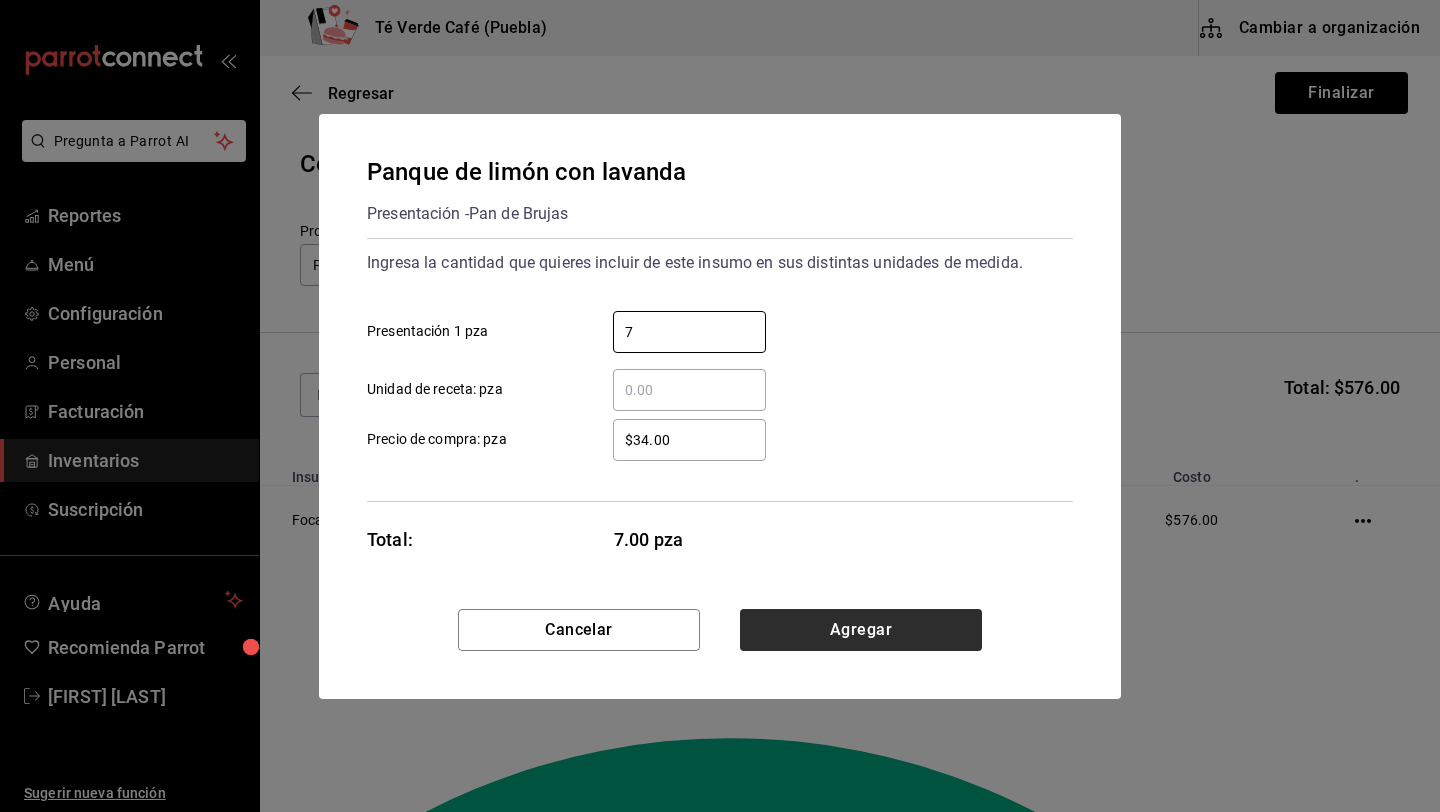 type on "7" 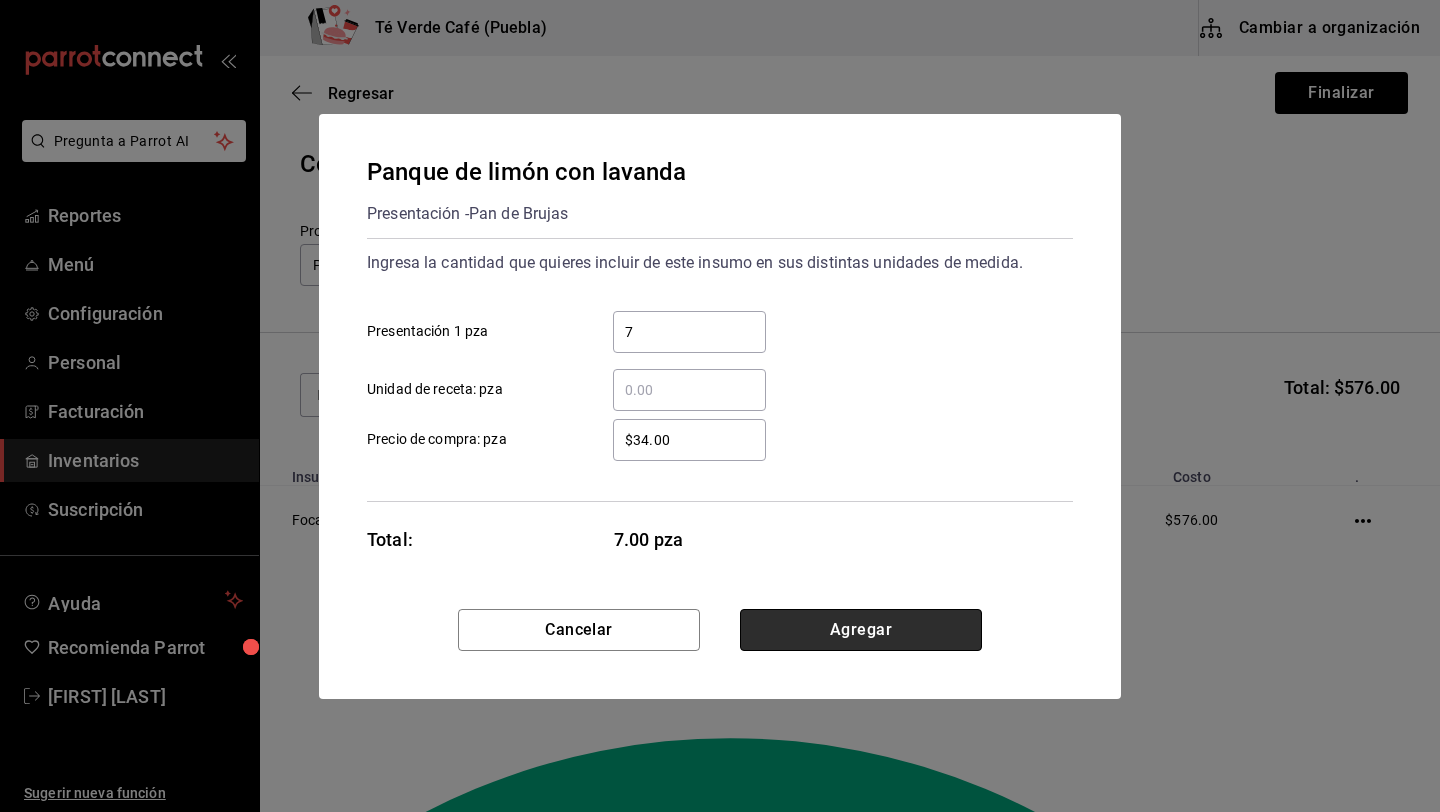 click on "Agregar" at bounding box center (861, 630) 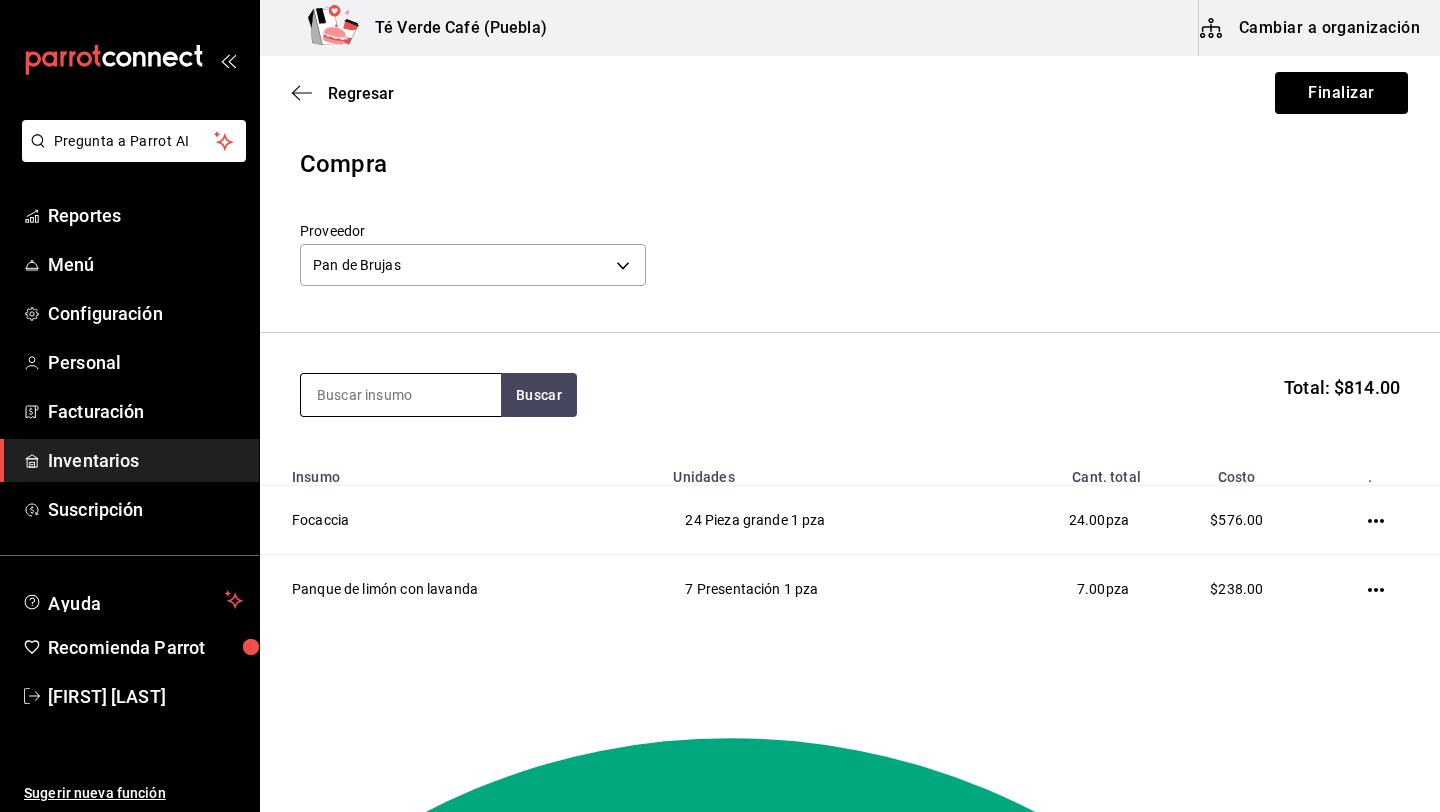 click at bounding box center (401, 395) 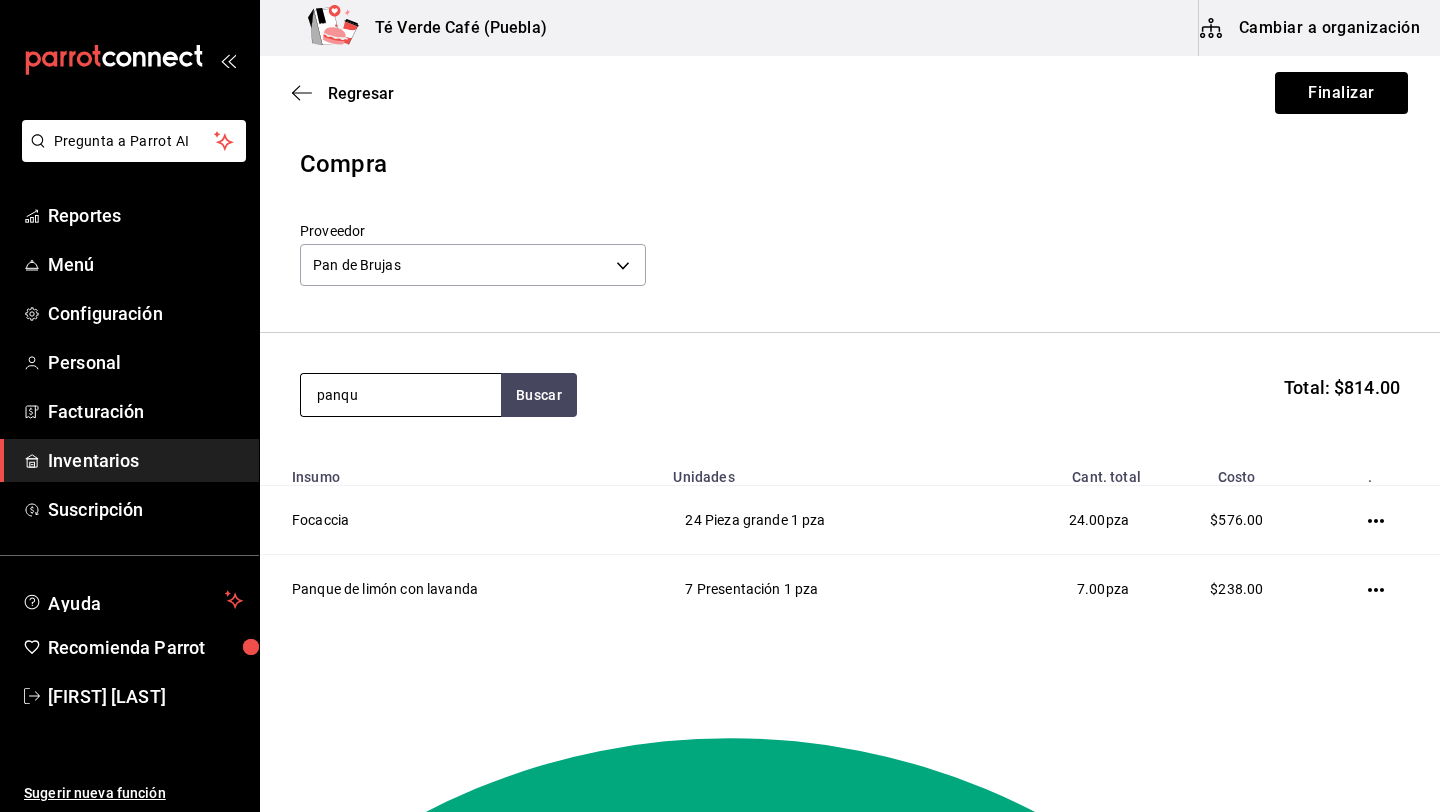 type on "panque" 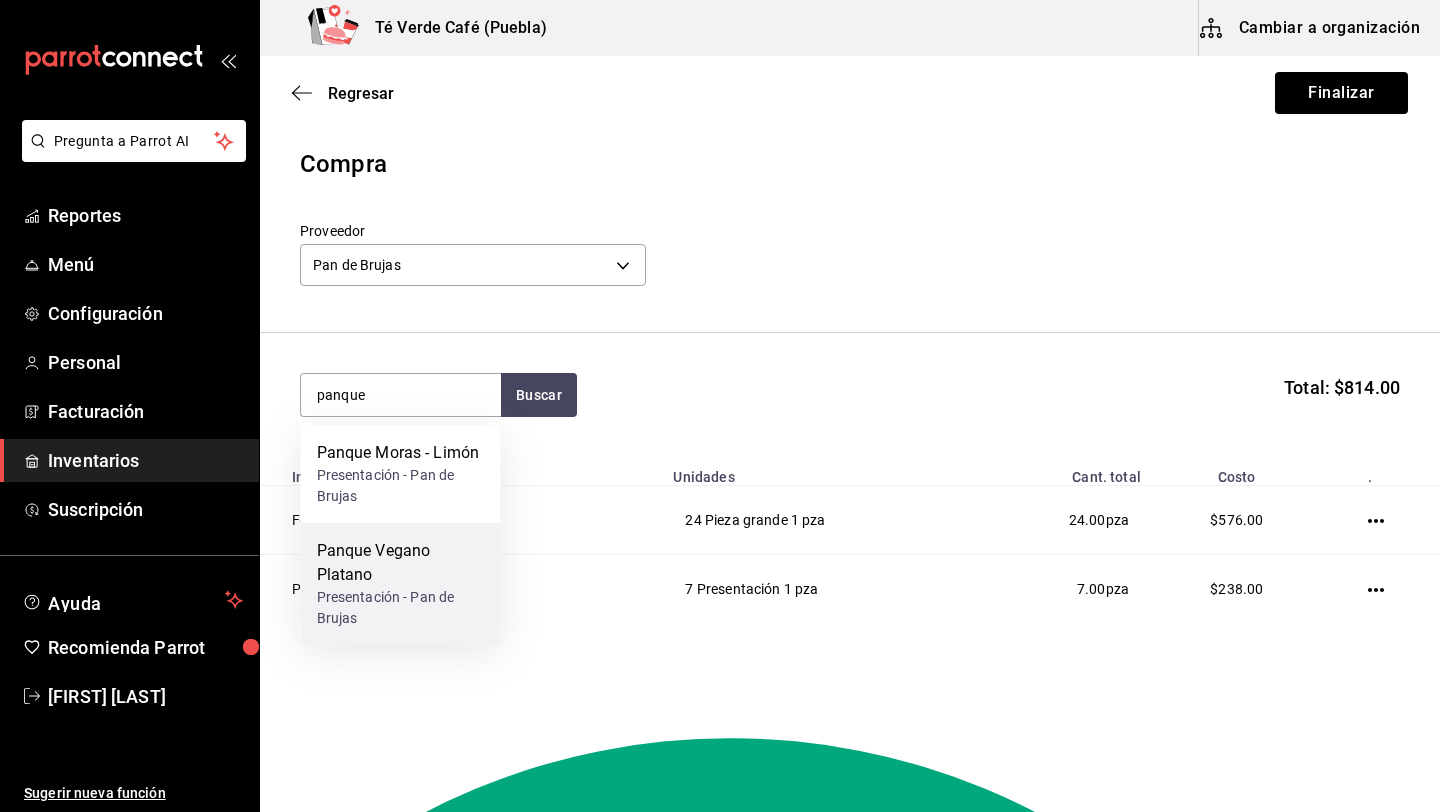click on "Panque Vegano Platano" at bounding box center [401, 563] 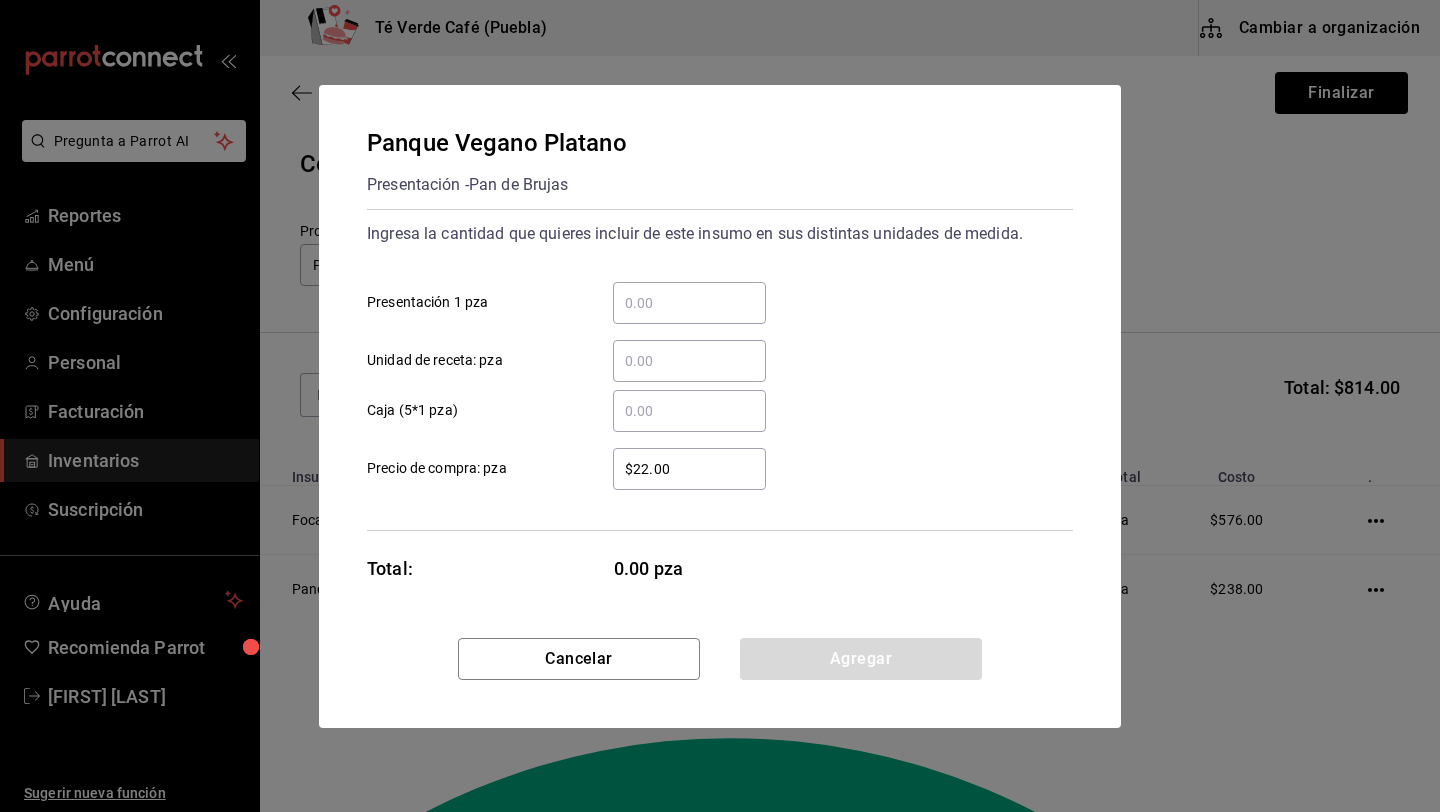 click on "​ Presentación 1 pza" at bounding box center [689, 303] 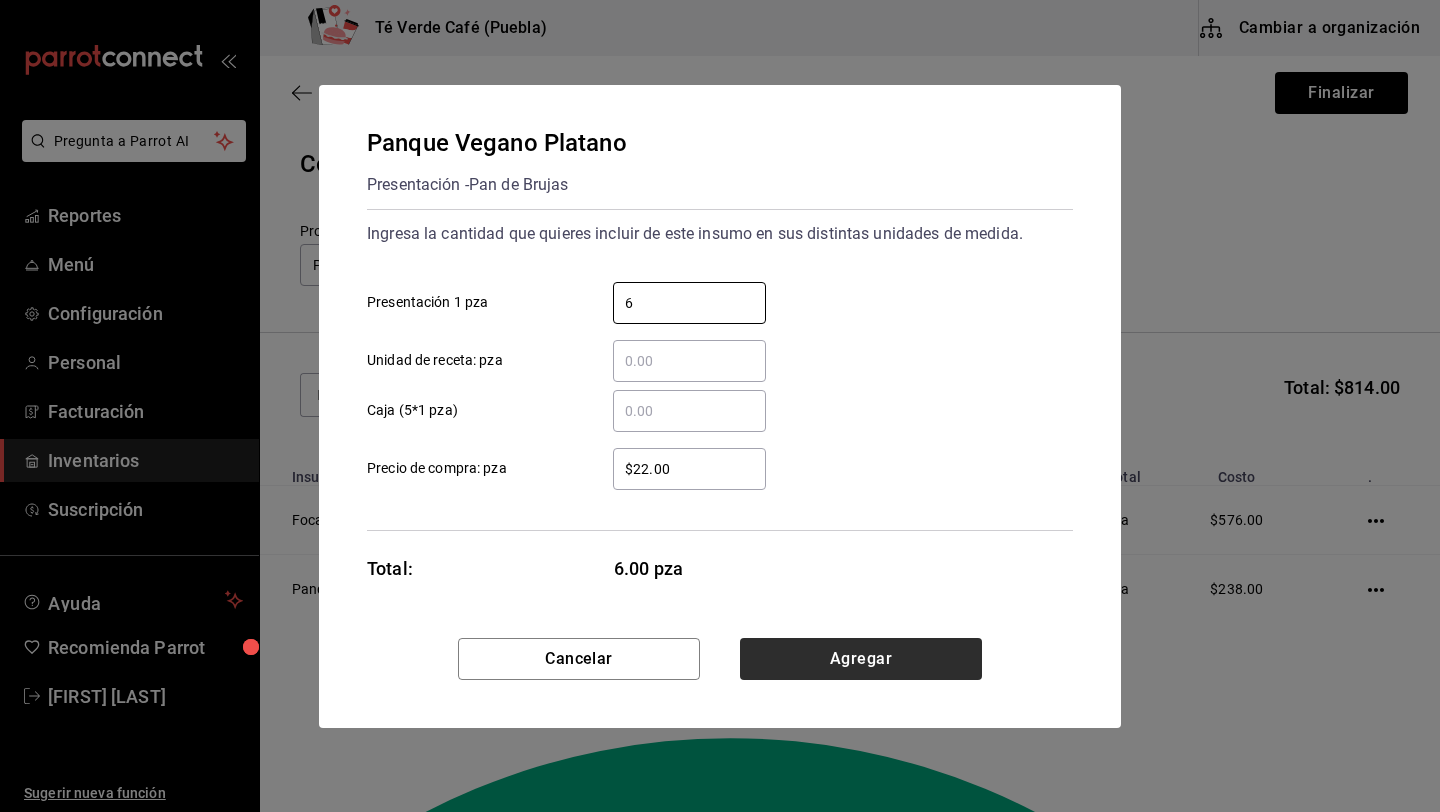 type on "6" 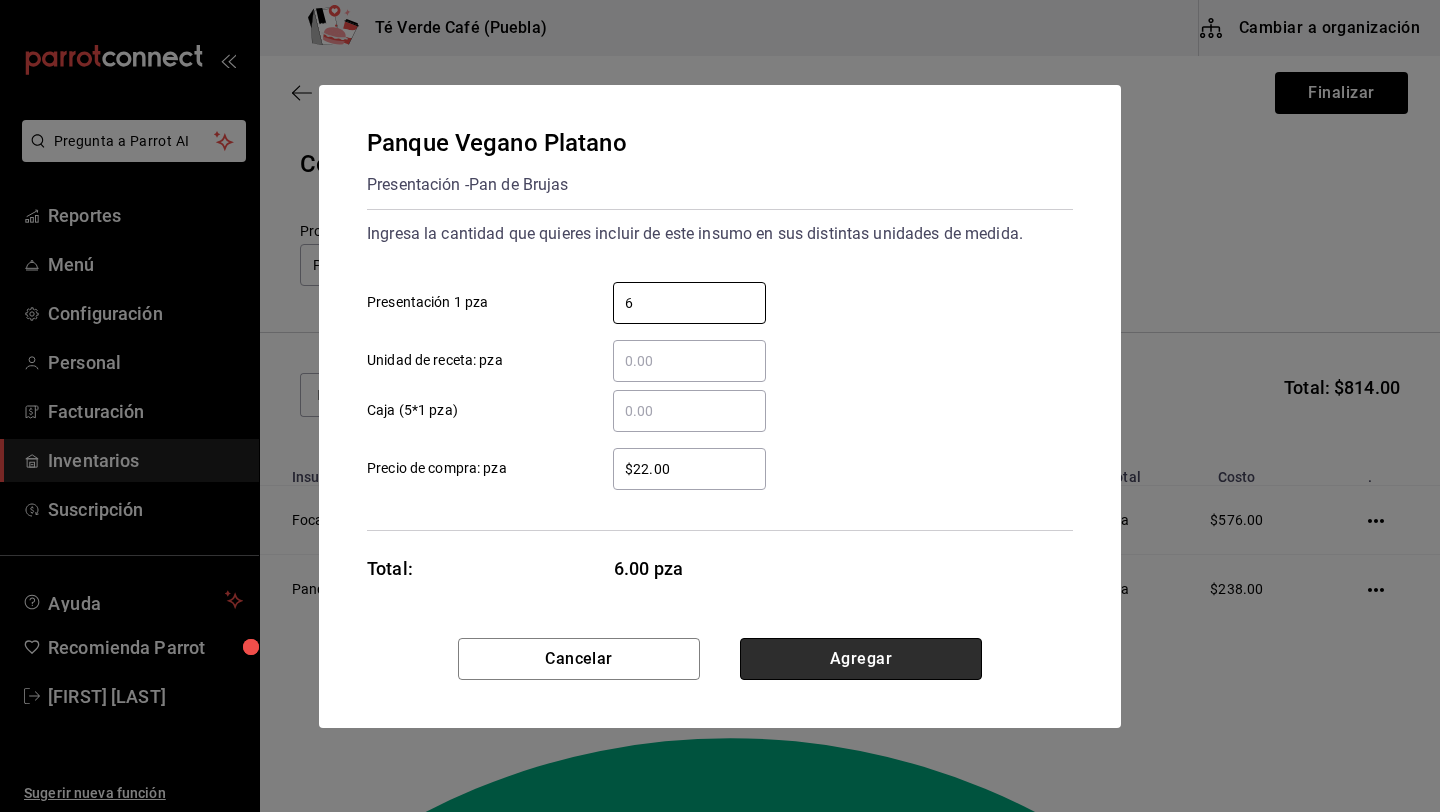 click on "Agregar" at bounding box center [861, 659] 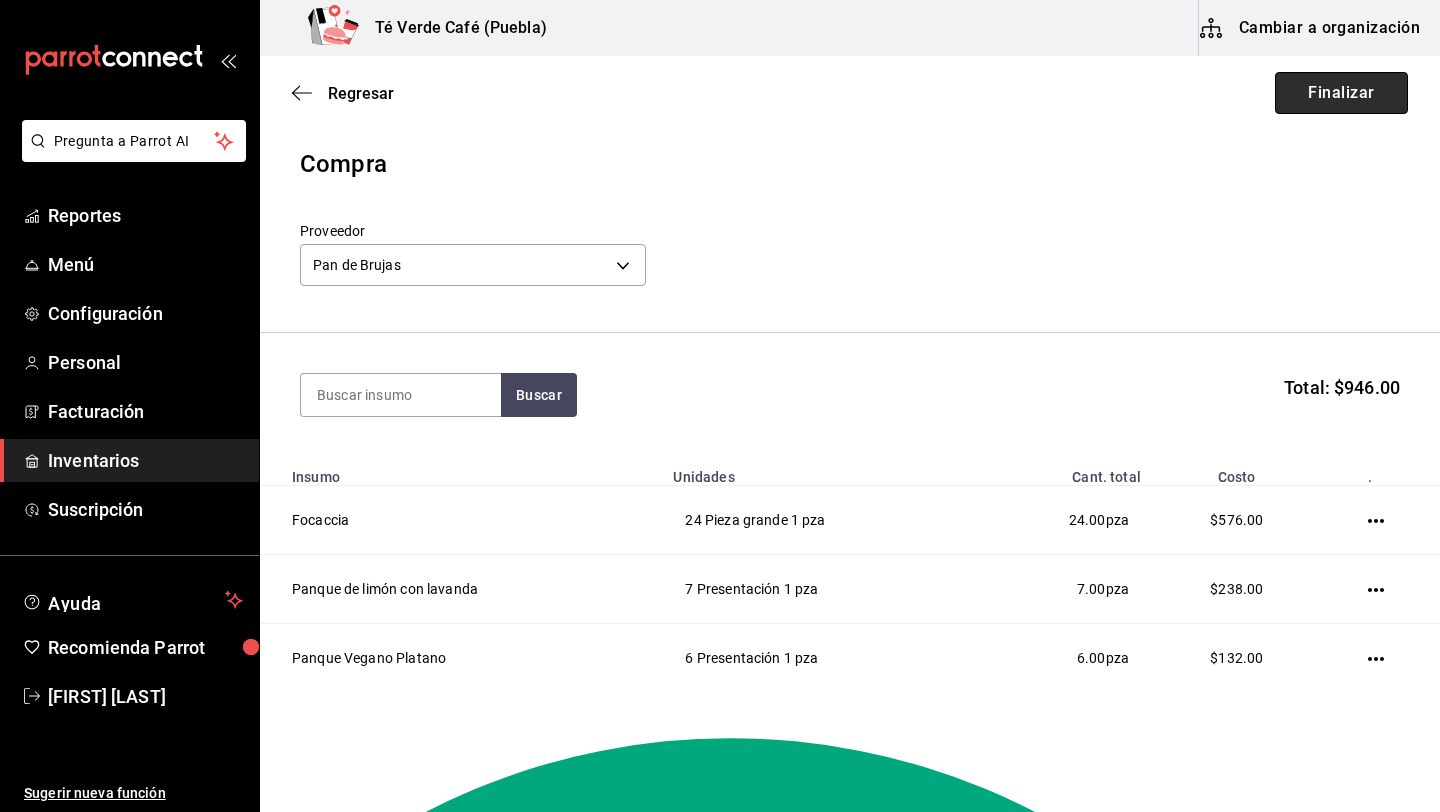 click on "Finalizar" at bounding box center [1341, 93] 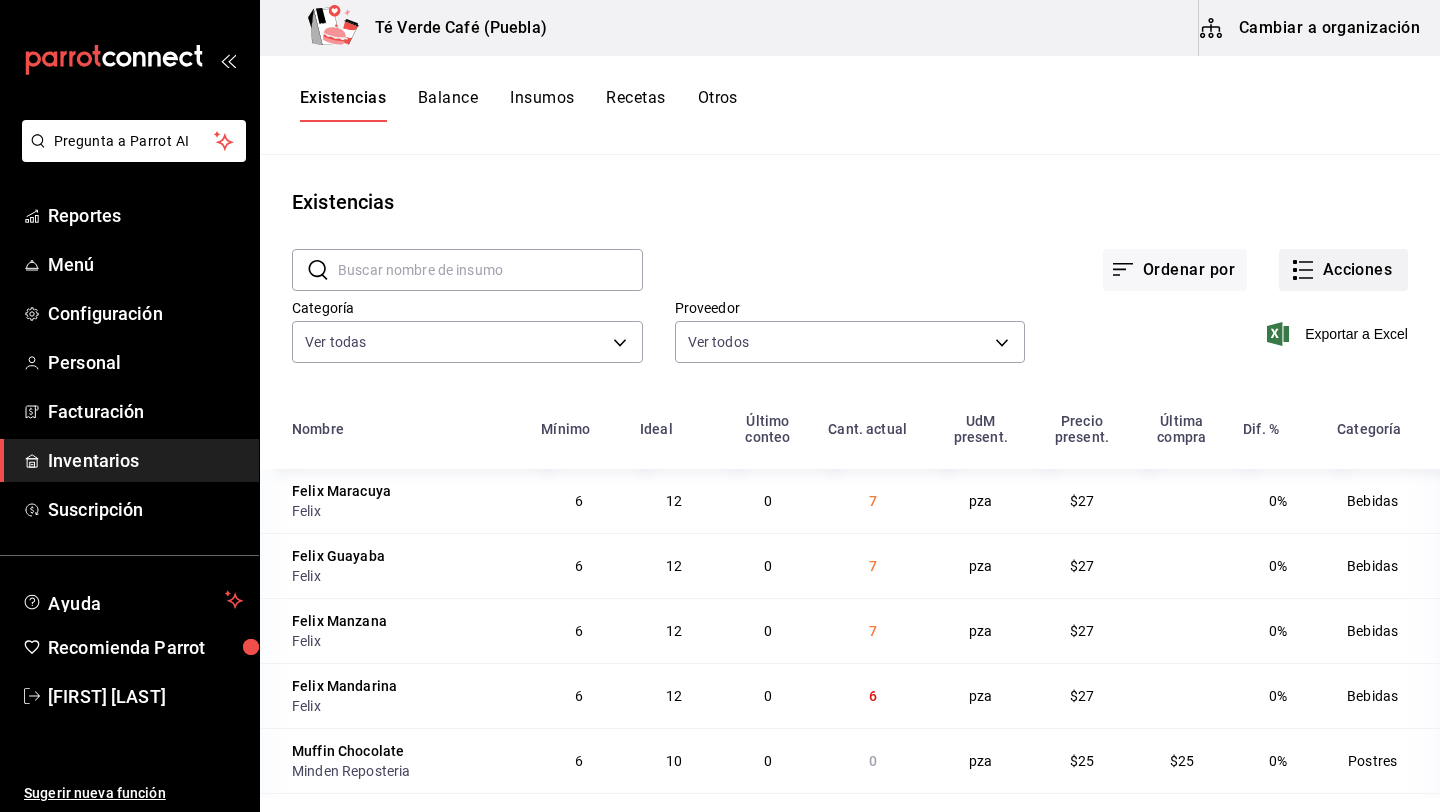 click on "Acciones" at bounding box center [1343, 270] 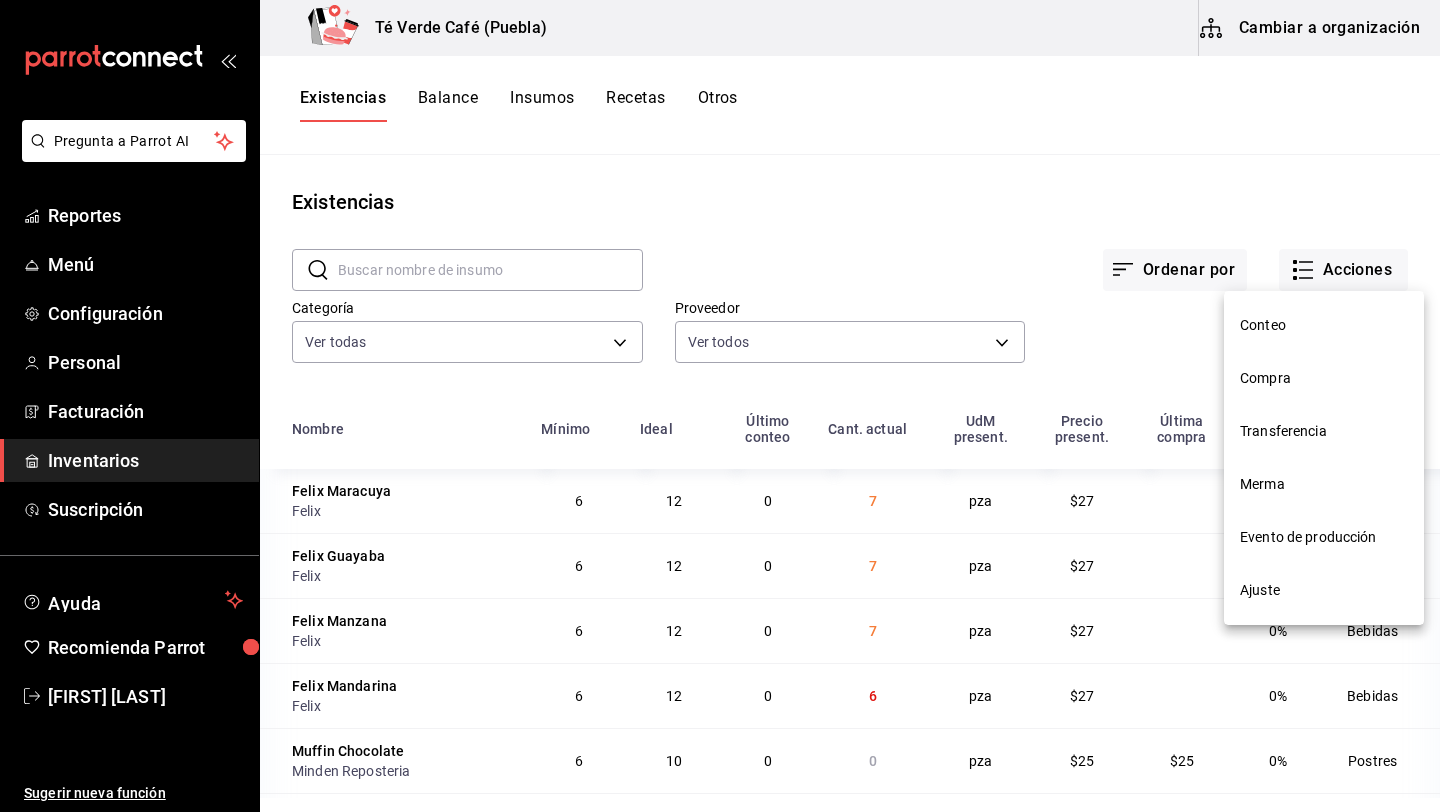 click on "Compra" at bounding box center [1324, 378] 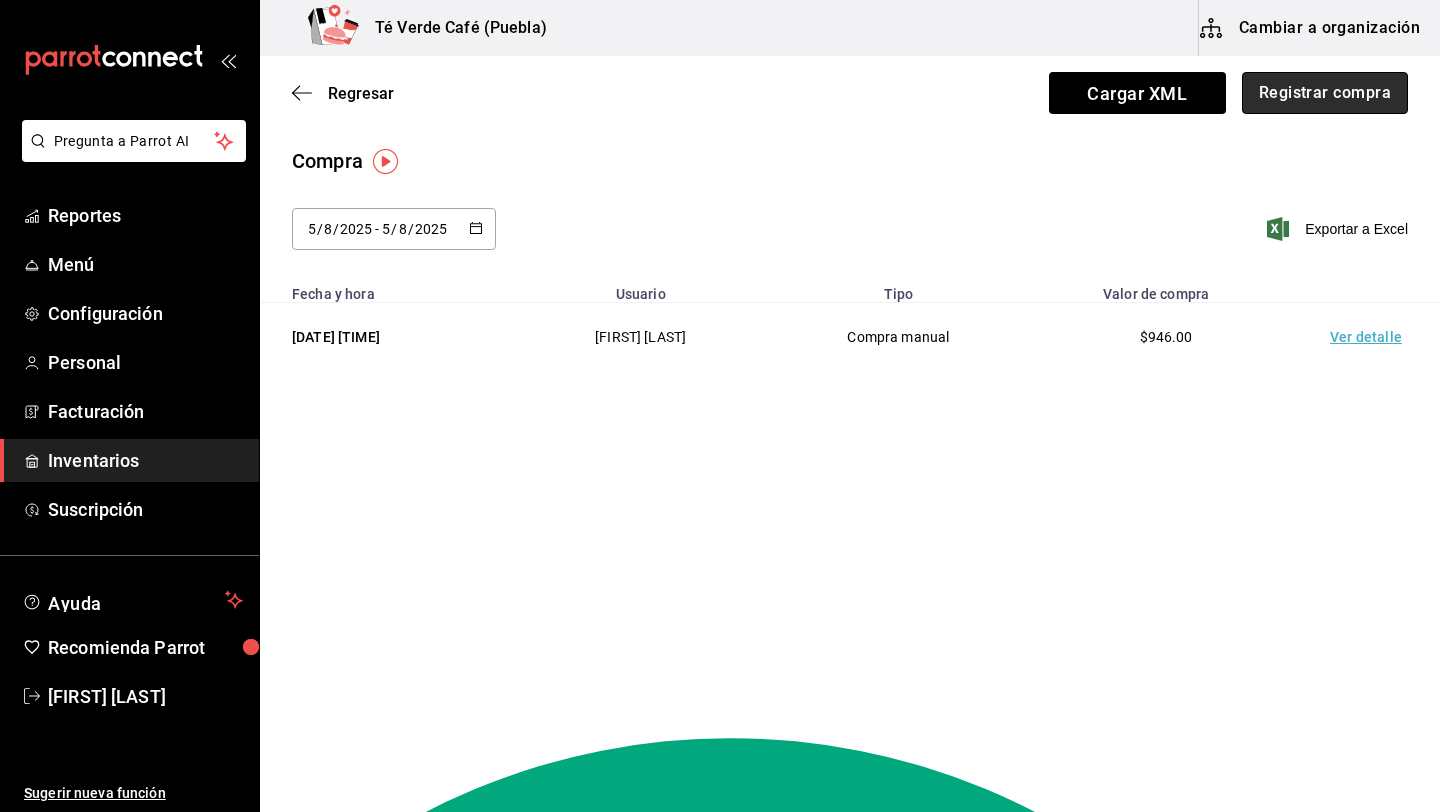 click on "Registrar compra" at bounding box center (1325, 93) 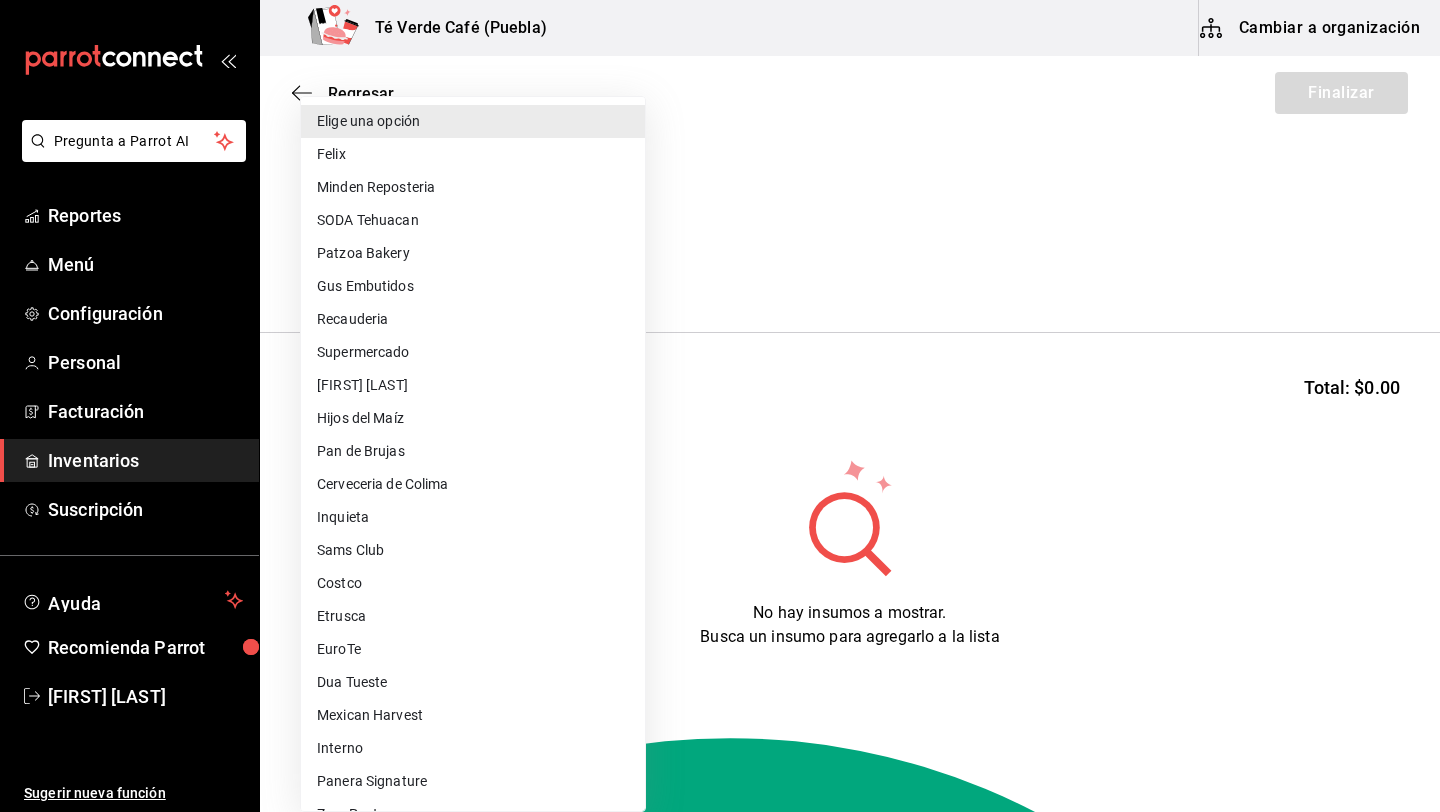 click on "Pregunta a Parrot AI Reportes   Menú   Configuración   Personal   Facturación   Inventarios   Suscripción   Ayuda Recomienda Parrot   [FIRST] [LAST]   Sugerir nueva función   Té Verde Café ([CITY]) Cambiar a organización Regresar Finalizar Compra Proveedor Elige una opción default Buscar Total: $0.00 No hay insumos a mostrar. Busca un insumo para agregarlo a la lista Pregunta a Parrot AI Reportes   Menú   Configuración   Personal   Facturación   Inventarios   Suscripción   Ayuda Recomienda Parrot   [FIRST] [LAST]   Sugerir nueva función   GANA 1 MES GRATIS EN TU SUSCRIPCIÓN AQUÍ ¿Recuerdas cómo empezó tu restaurante?
Hoy puedes ayudar a un colega a tener el mismo cambio que tú viviste.
Recomienda Parrot directamente desde tu Portal Administrador.
Es fácil y rápido.
🎁 Por cada restaurante que se una, ganas 1 mes gratis. Ver video tutorial Ir a video Editar Eliminar Visitar centro de ayuda ([PHONE]) [EMAIL] Visitar centro de ayuda ([PHONE]) [LAST]" at bounding box center (720, 349) 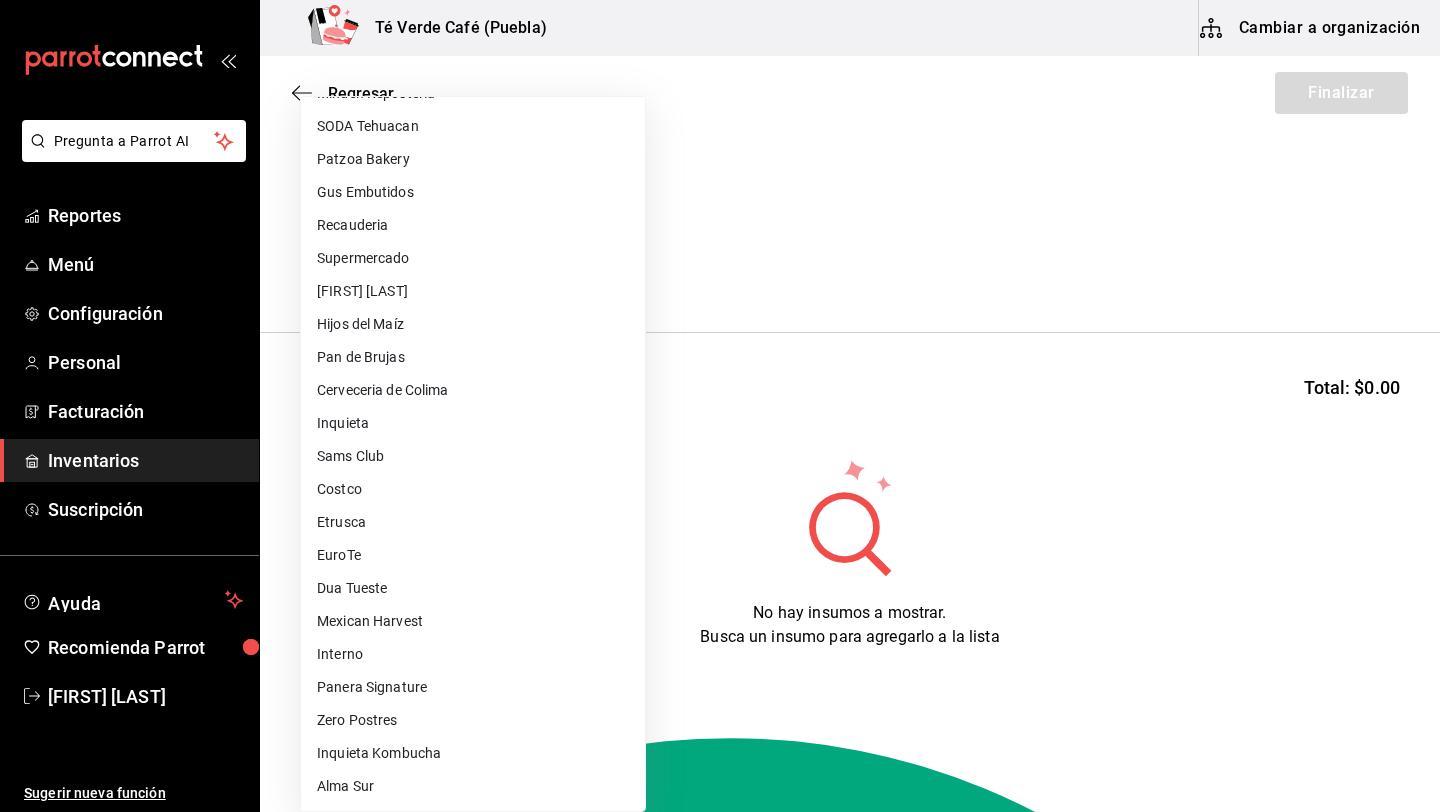 click on "Panera Signature" at bounding box center [473, 687] 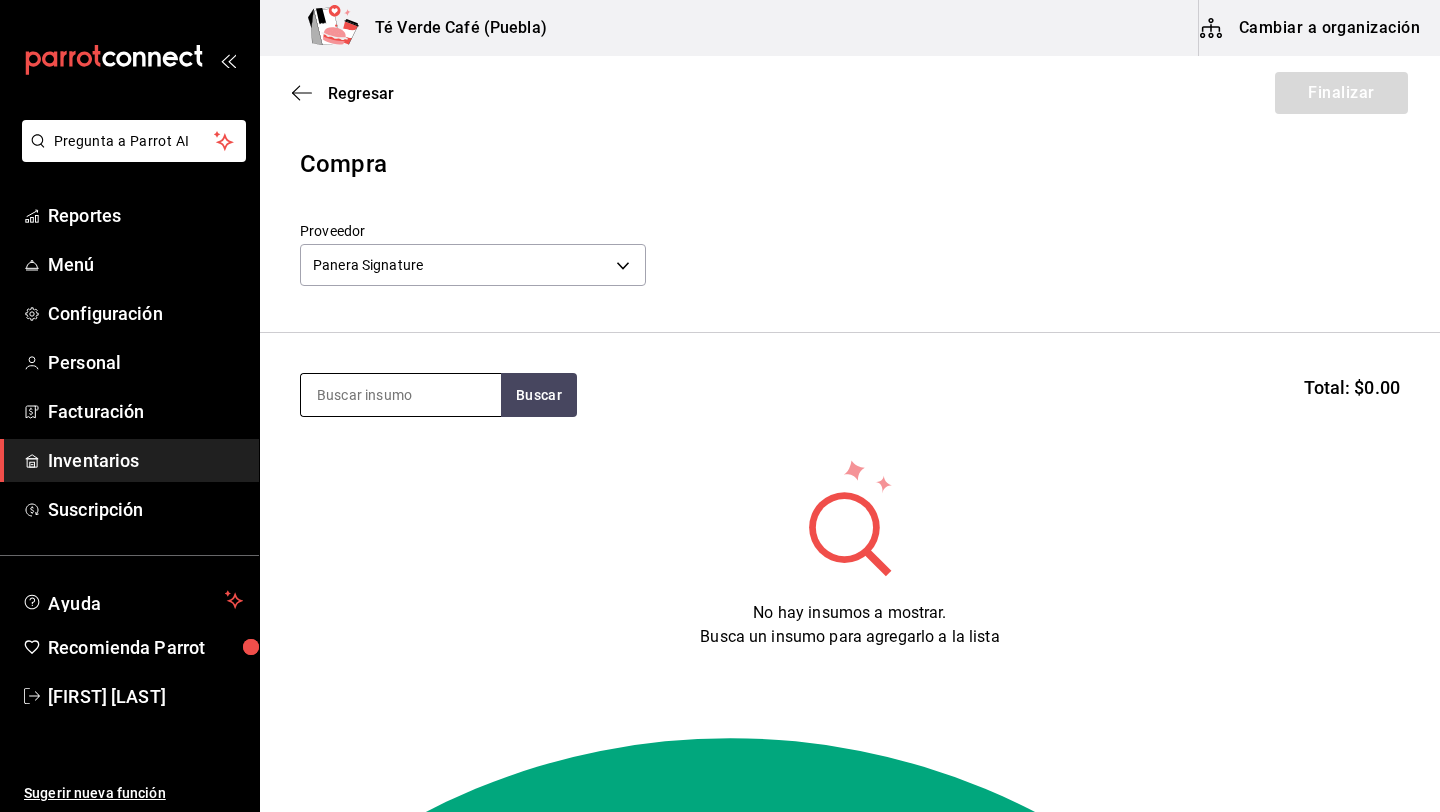 click at bounding box center (401, 395) 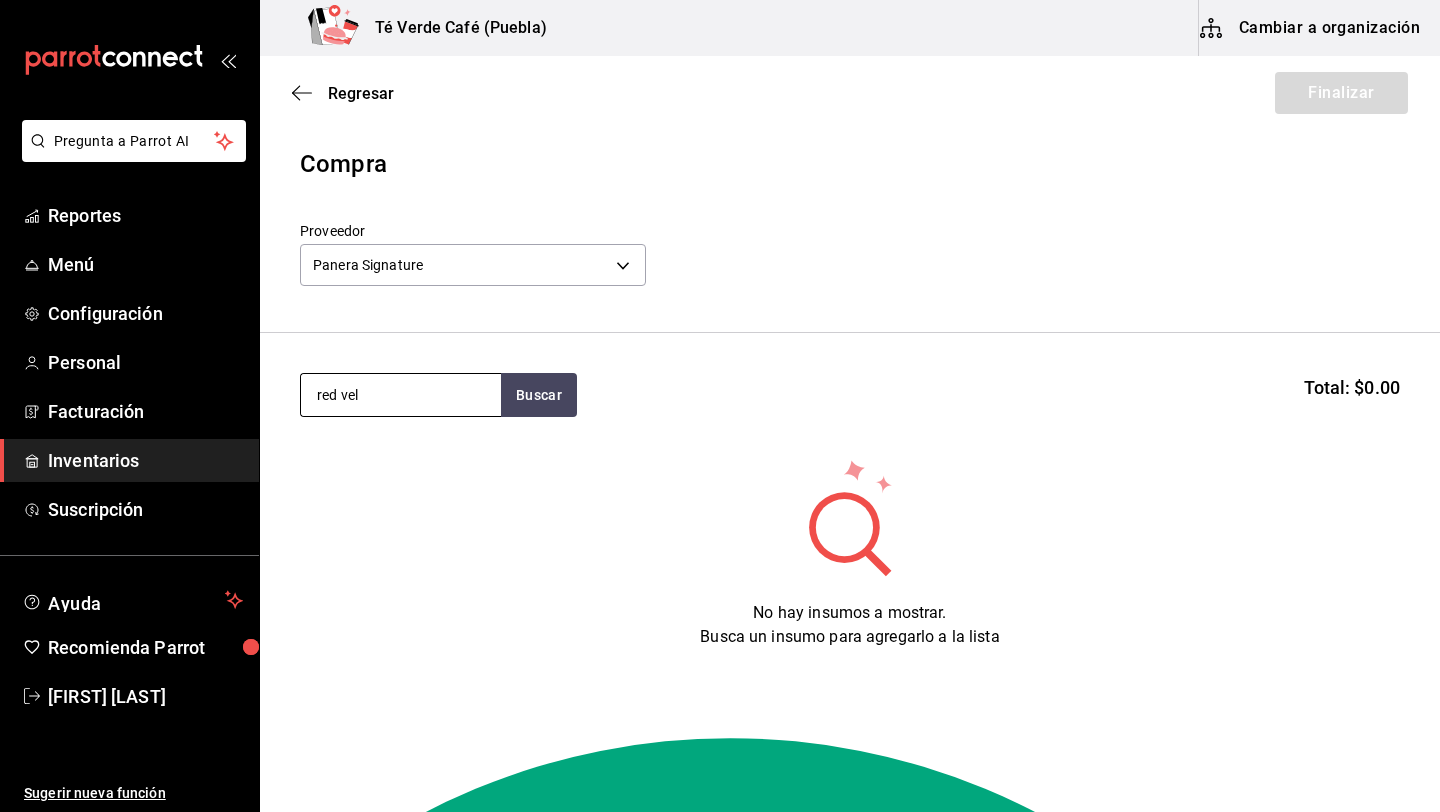 type on "red vel" 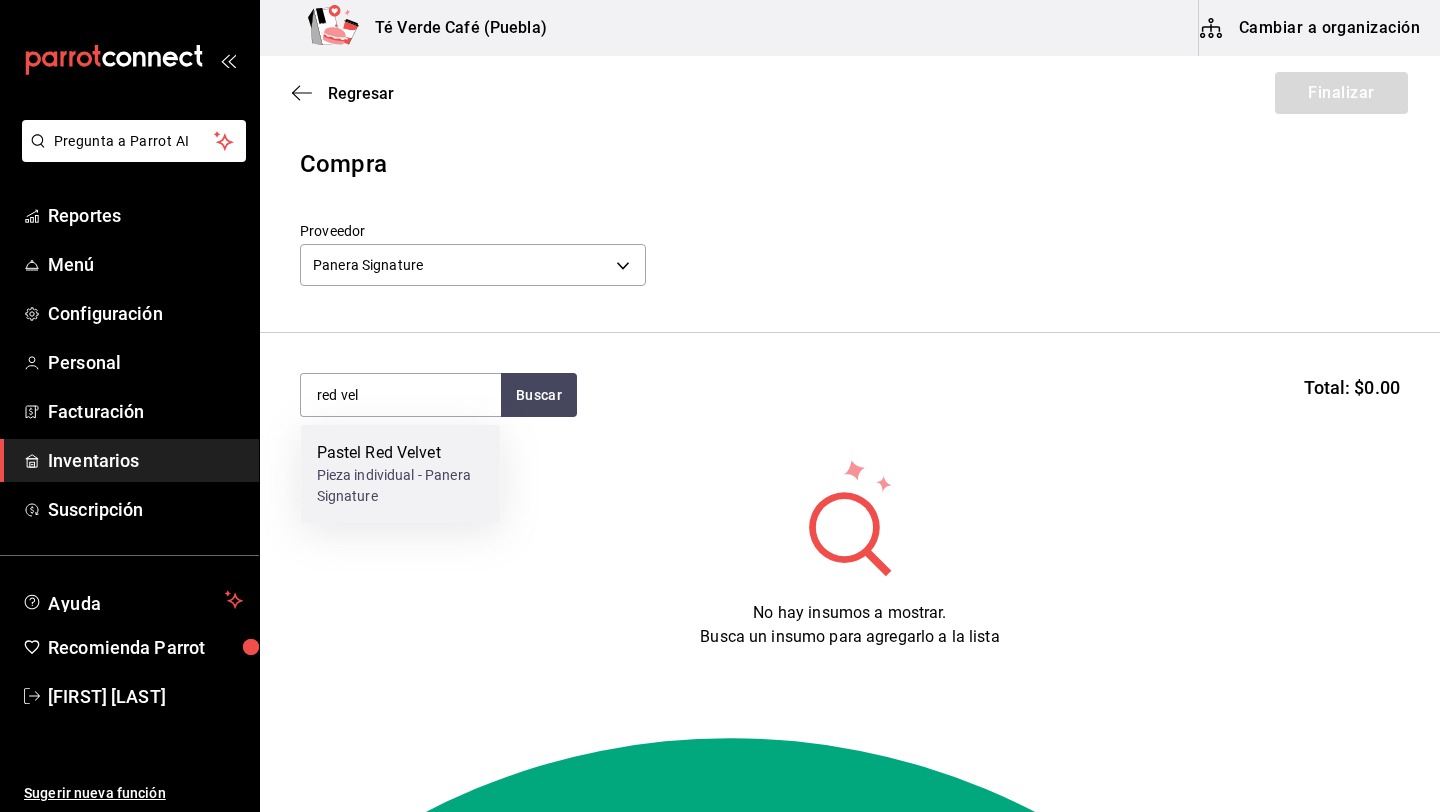 click on "Pieza individual - Panera Signature" at bounding box center [401, 486] 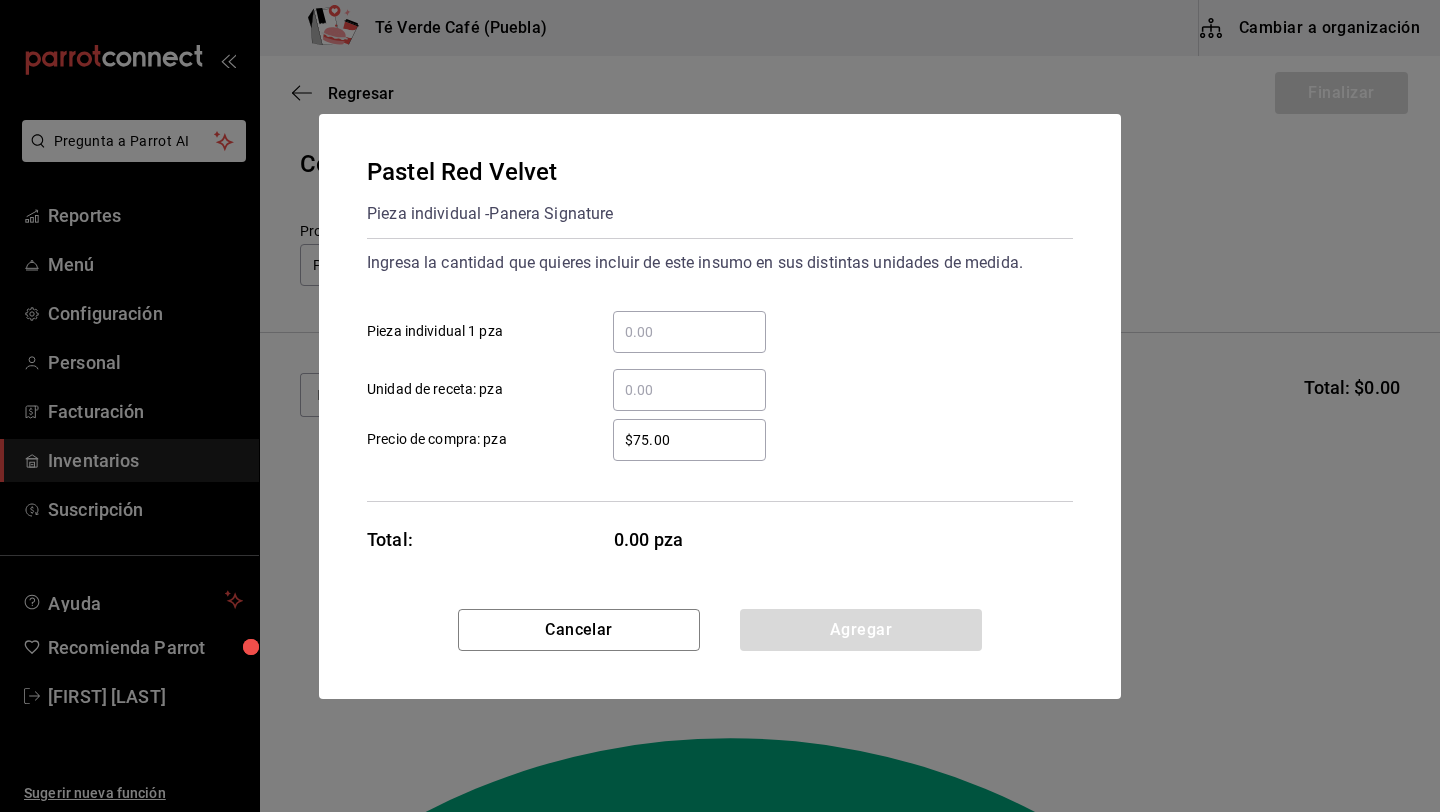 click on "​ Pieza individual 1 pza" at bounding box center [689, 332] 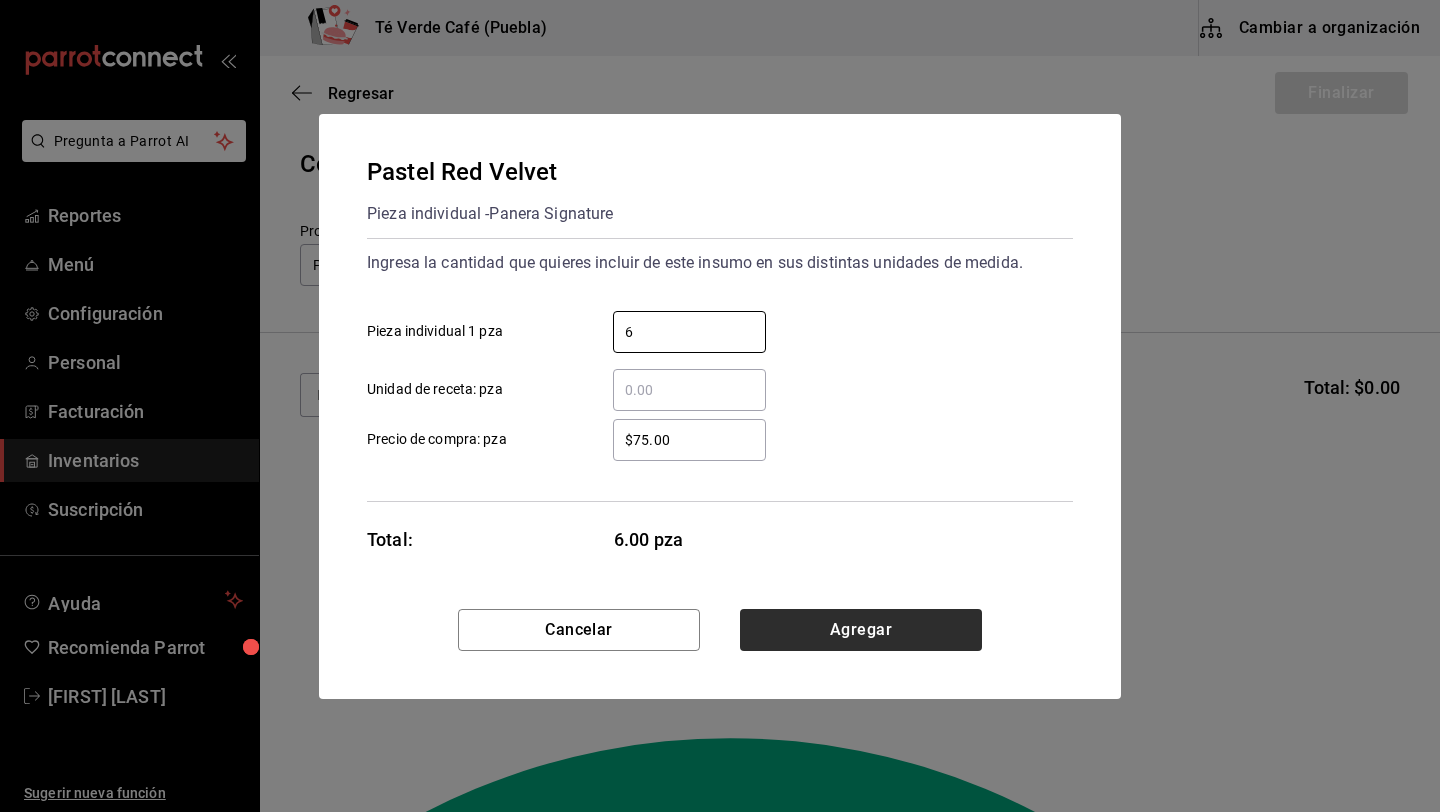type on "6" 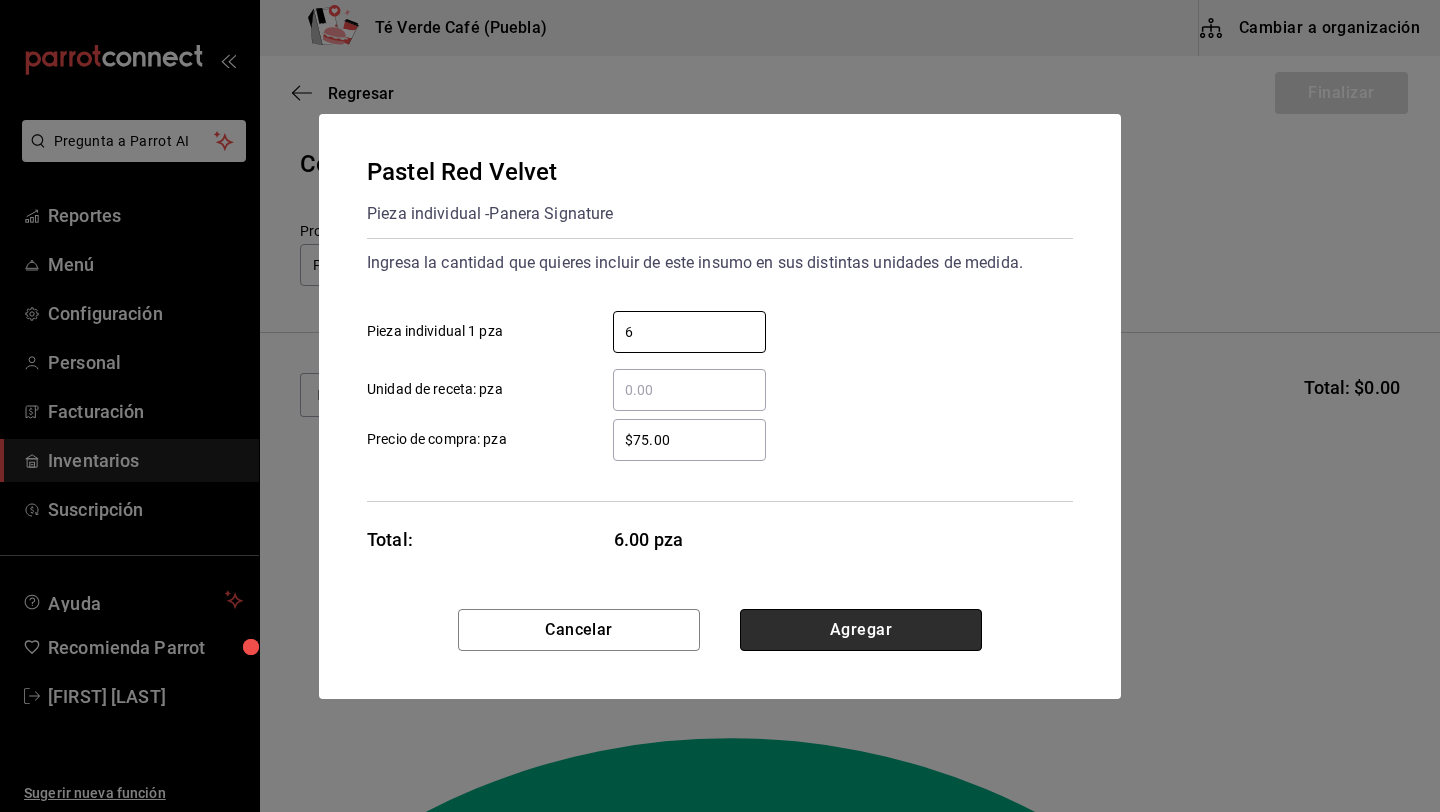 click on "Agregar" at bounding box center (861, 630) 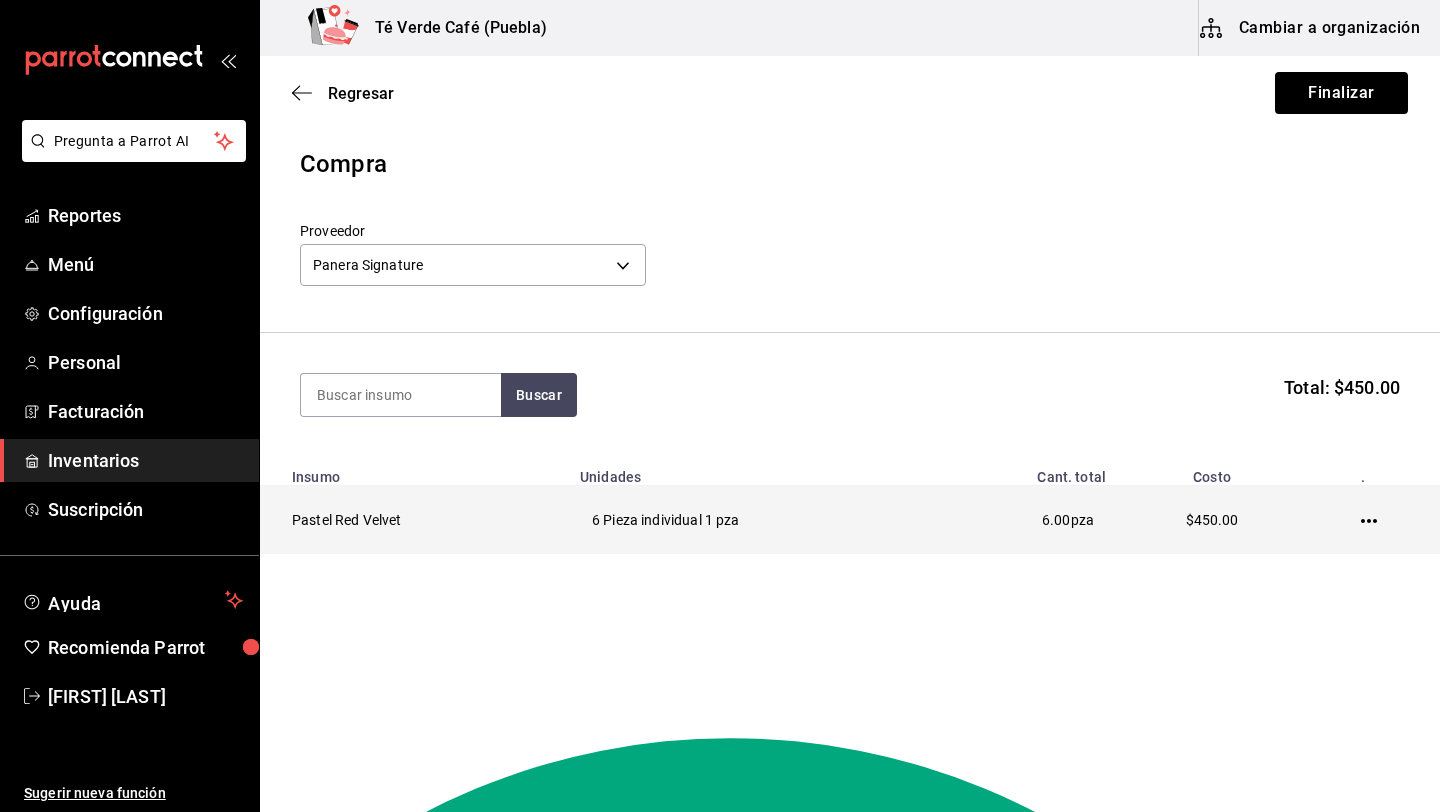 click 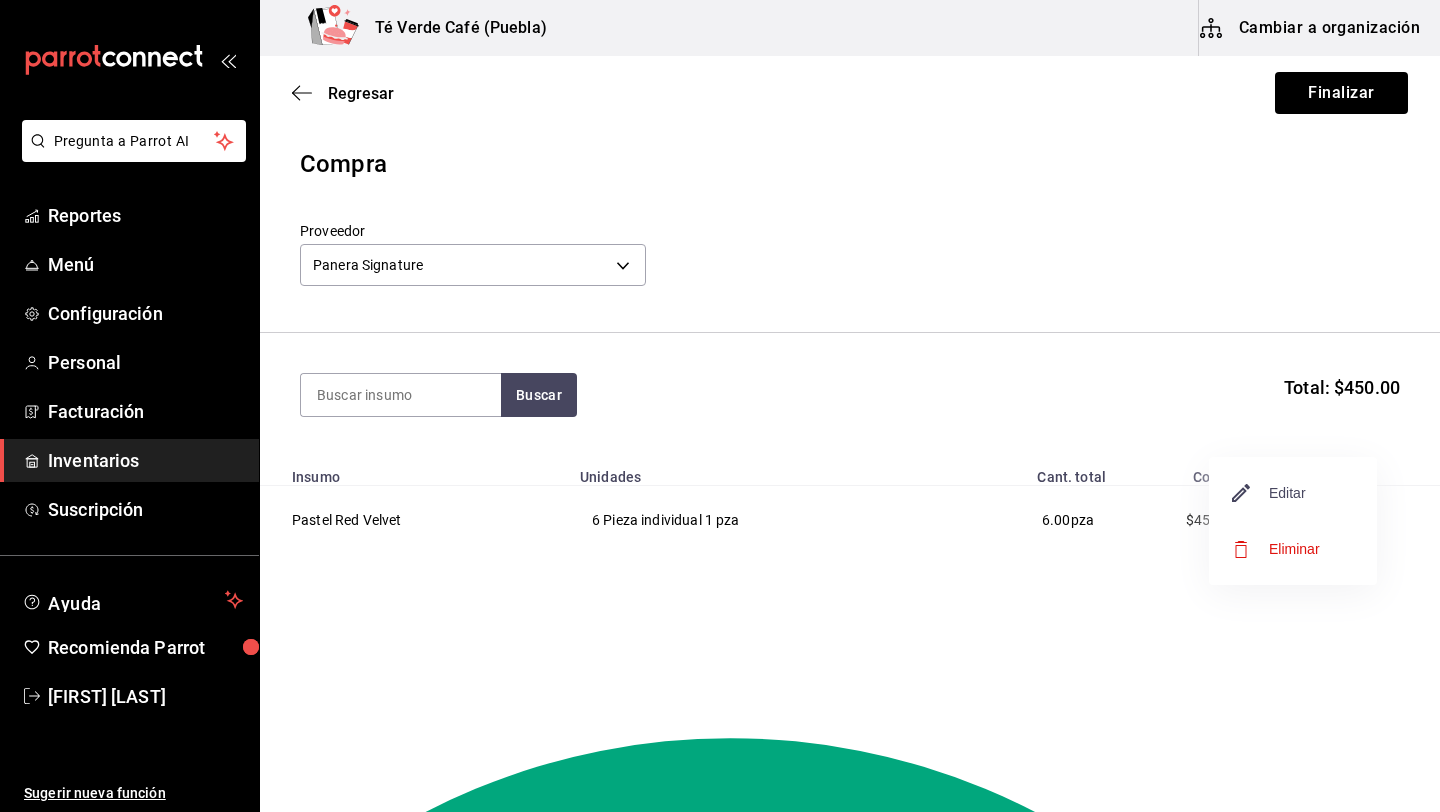 click on "Editar" at bounding box center (1269, 493) 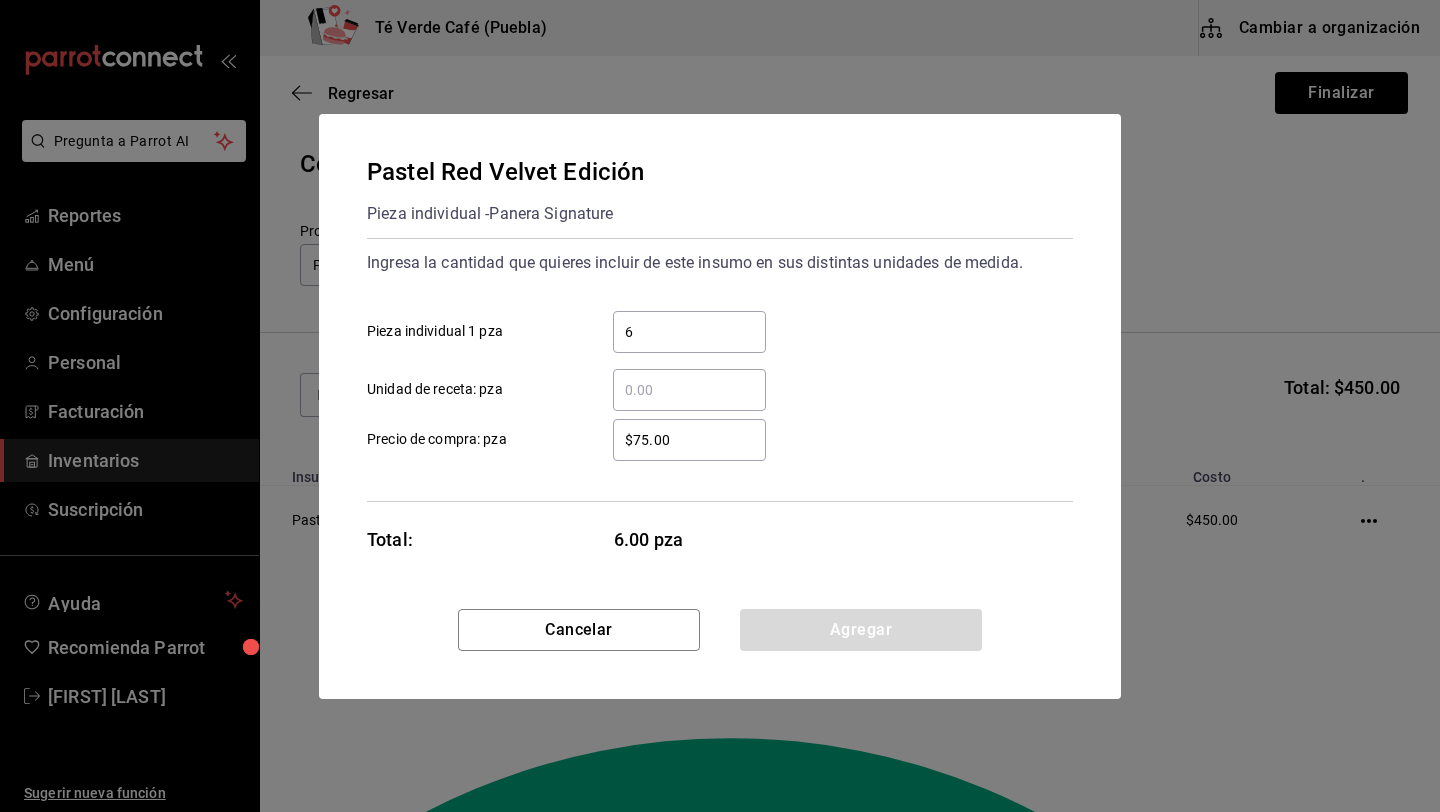click on "6" at bounding box center (689, 332) 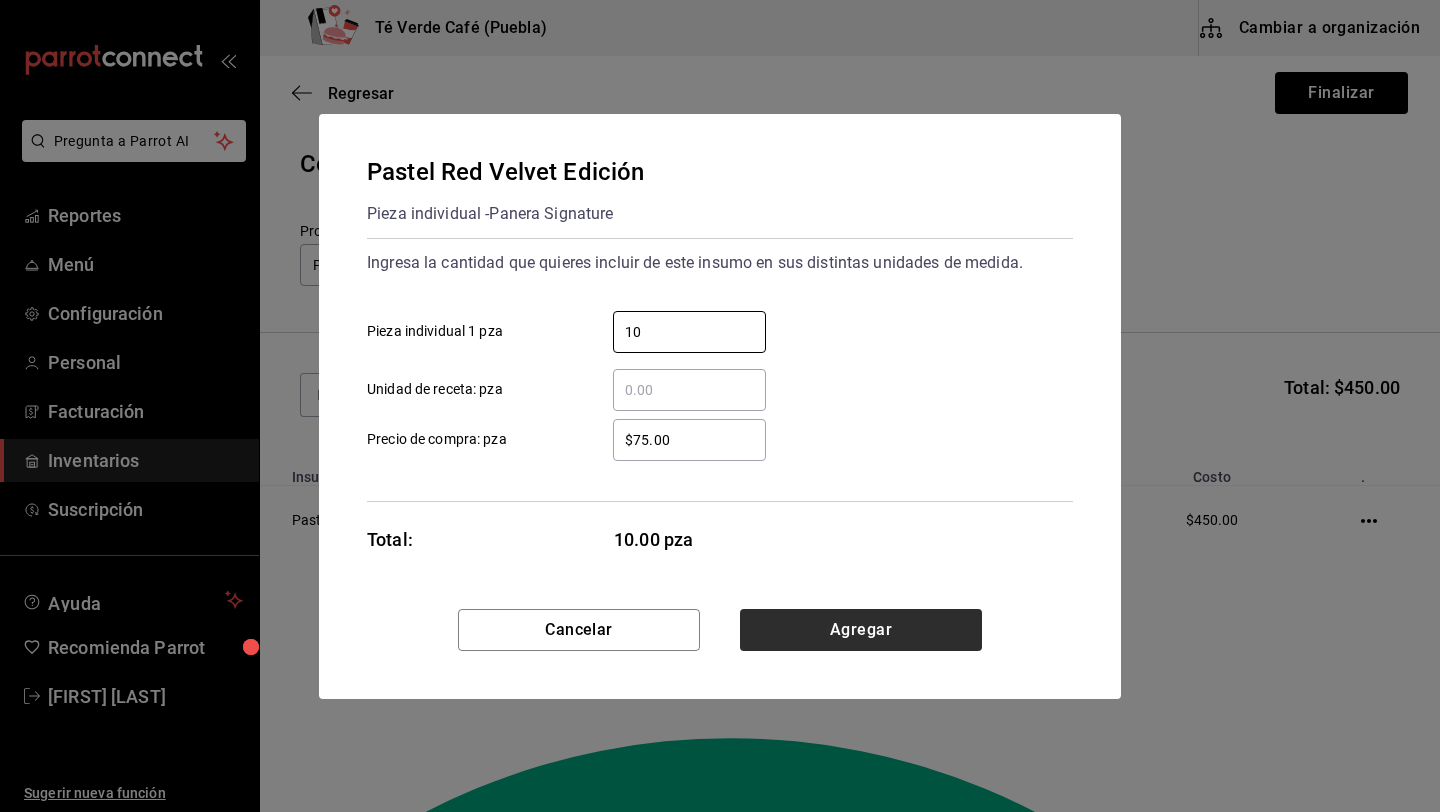 type on "10" 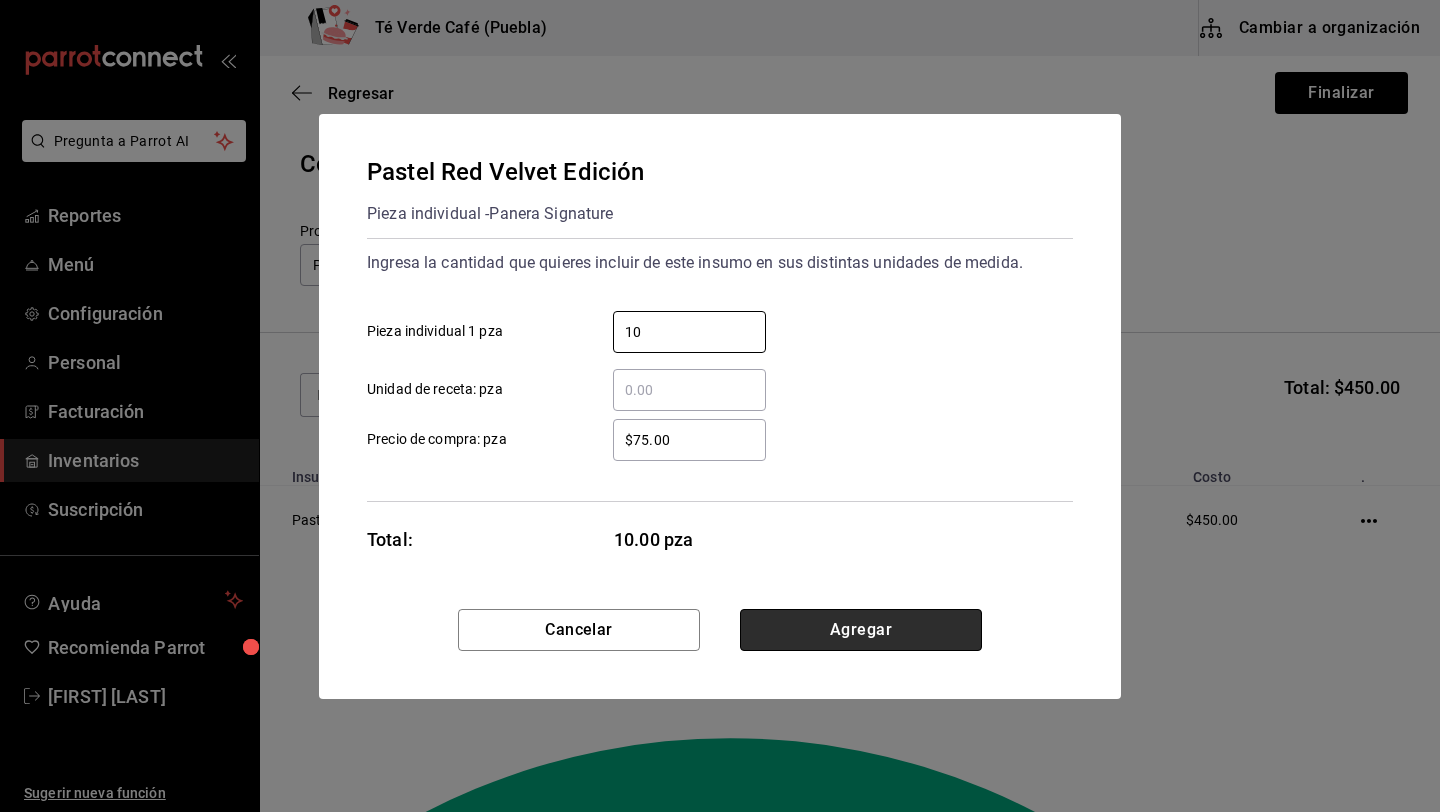 click on "Agregar" at bounding box center [861, 630] 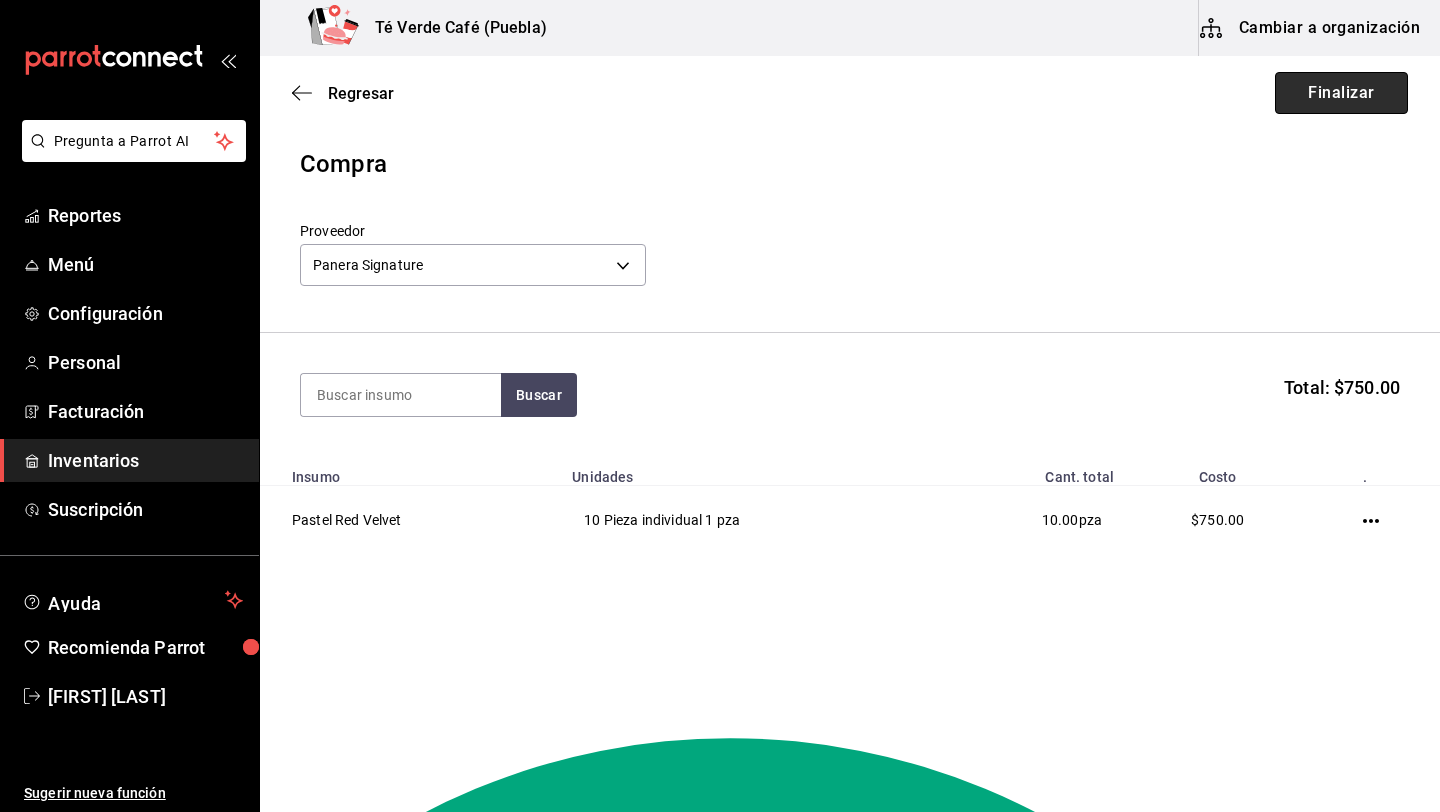 click on "Finalizar" at bounding box center (1341, 93) 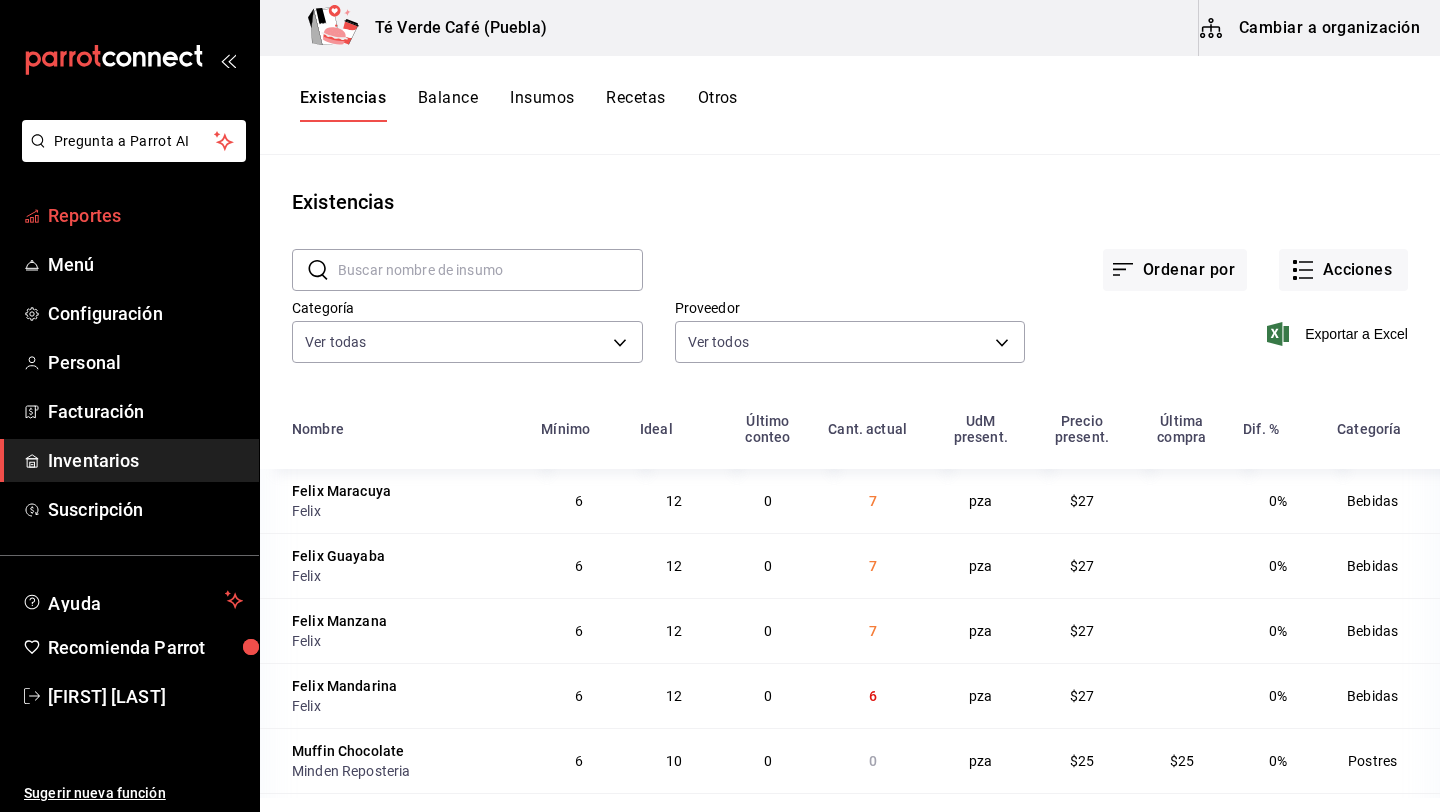 click on "Reportes" at bounding box center [145, 215] 